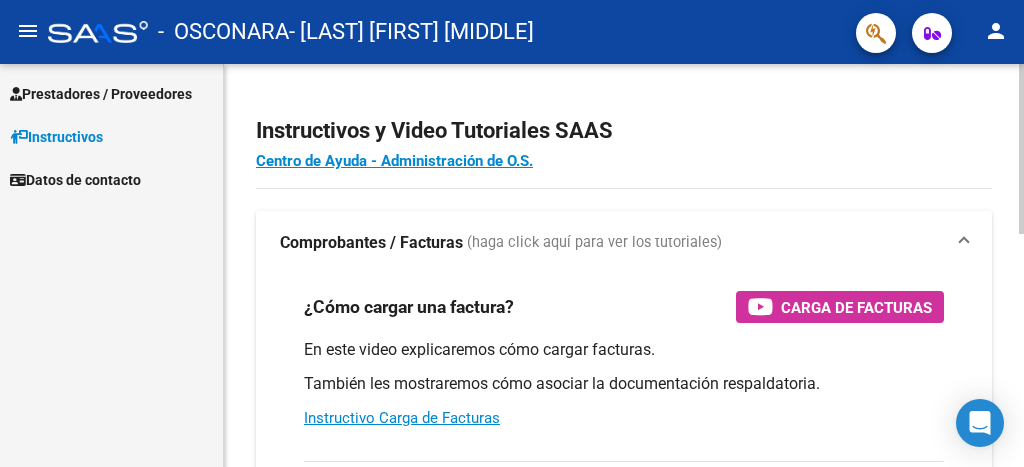 scroll, scrollTop: 0, scrollLeft: 0, axis: both 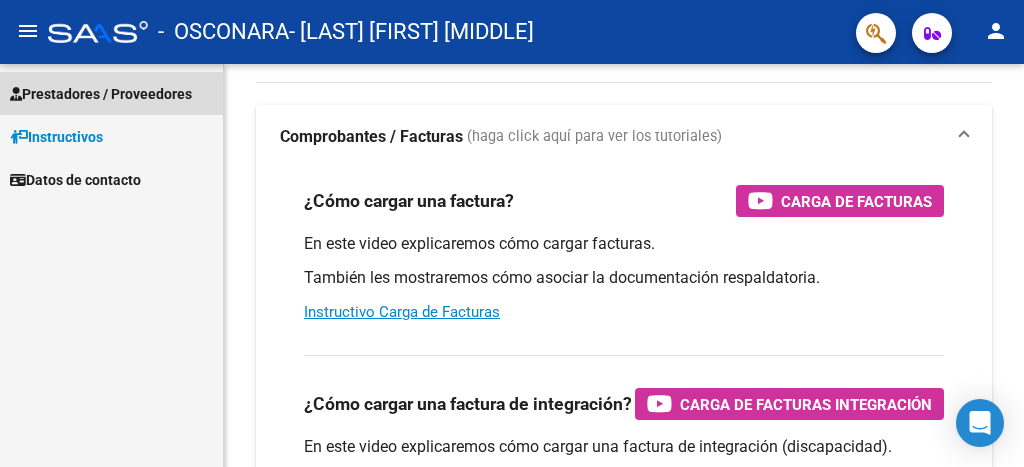 click on "Prestadores / Proveedores" at bounding box center [101, 94] 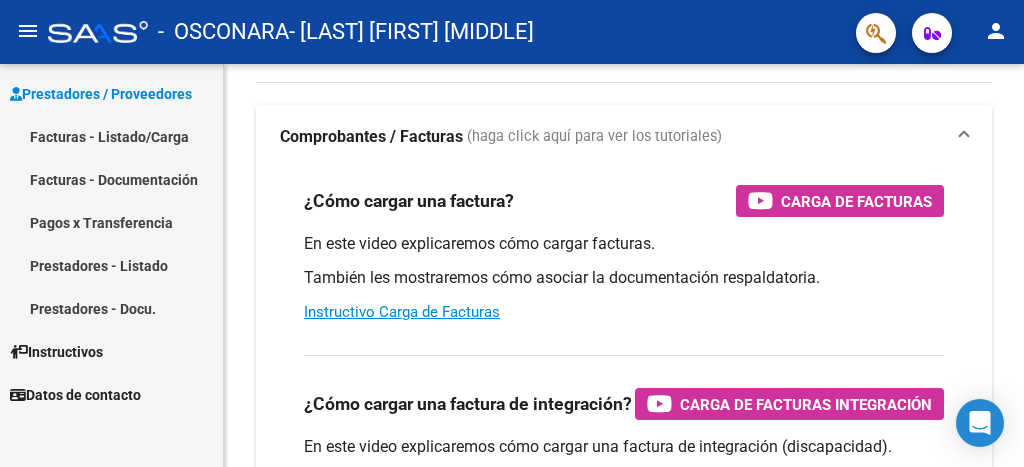 click on "Facturas - Listado/Carga" at bounding box center (111, 136) 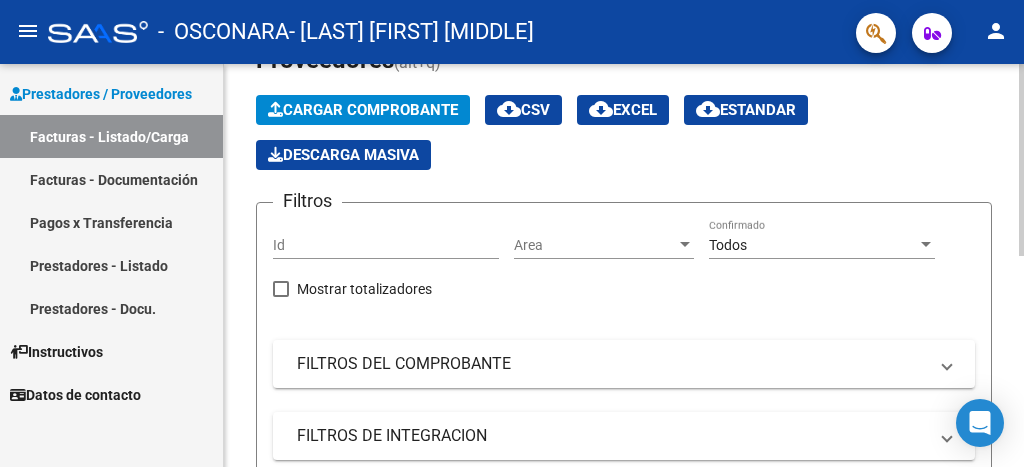 click 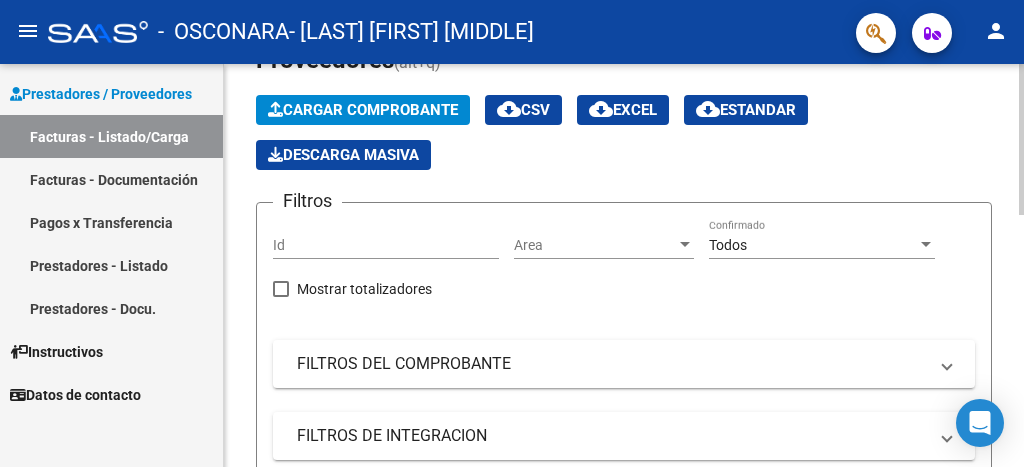 scroll, scrollTop: 0, scrollLeft: 0, axis: both 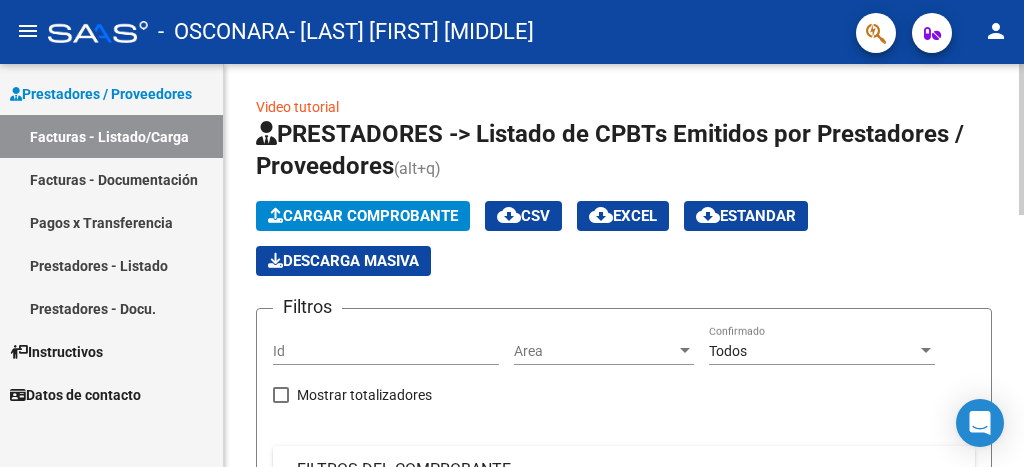 click on "Cargar Comprobante" 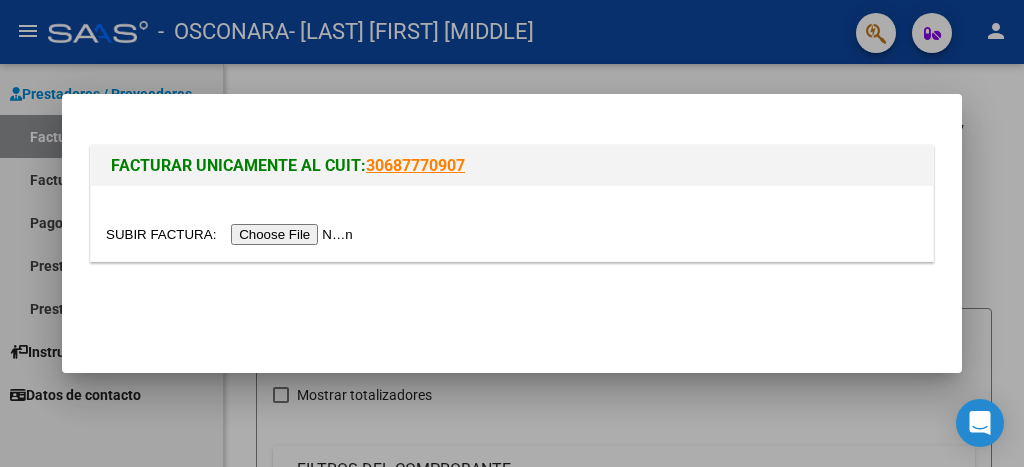 click at bounding box center (232, 234) 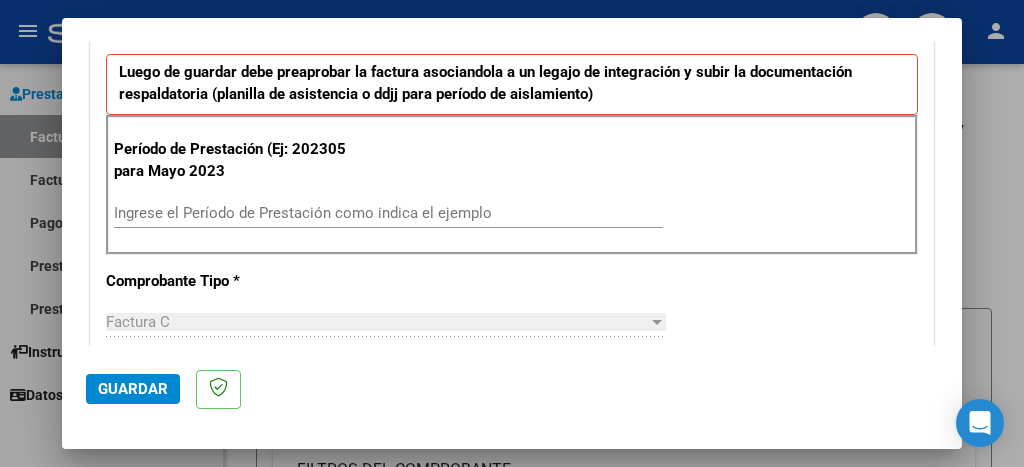 scroll, scrollTop: 574, scrollLeft: 0, axis: vertical 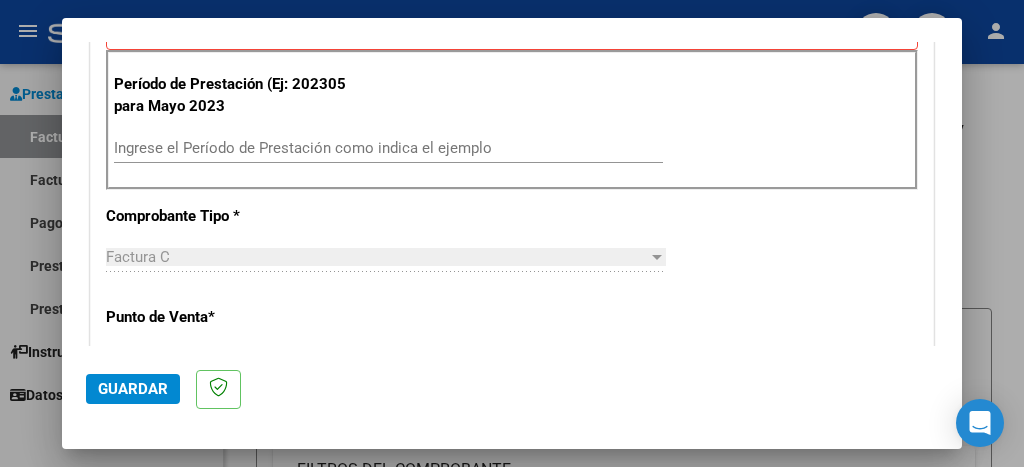 click on "Ingrese el Período de Prestación como indica el ejemplo" at bounding box center (388, 148) 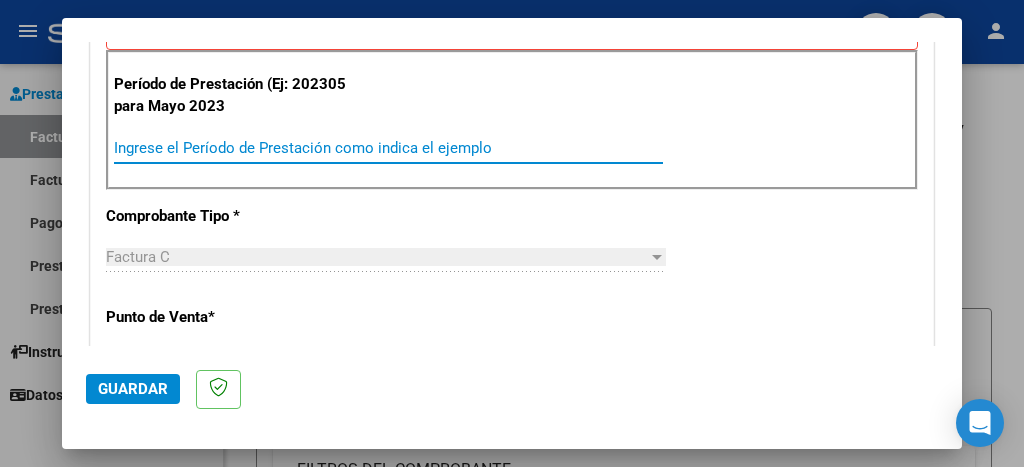 click on "Ingrese el Período de Prestación como indica el ejemplo" at bounding box center [388, 148] 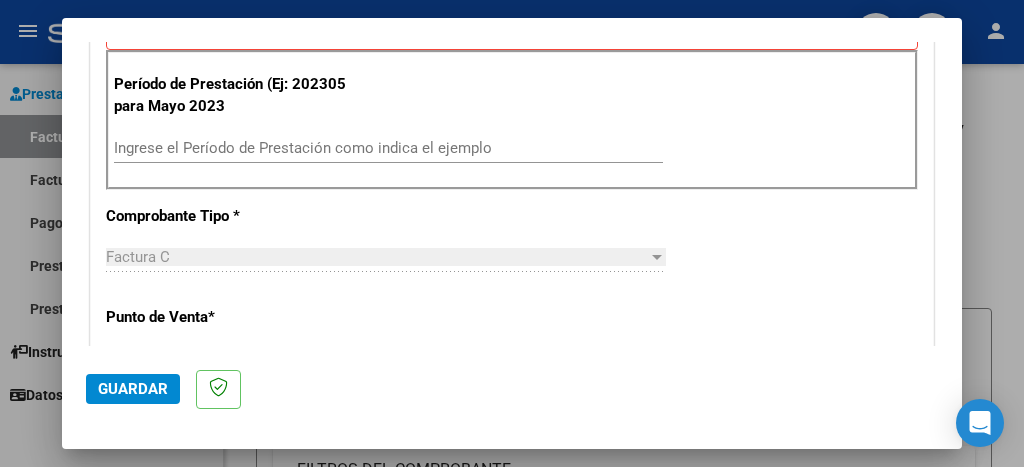 scroll, scrollTop: 483, scrollLeft: 0, axis: vertical 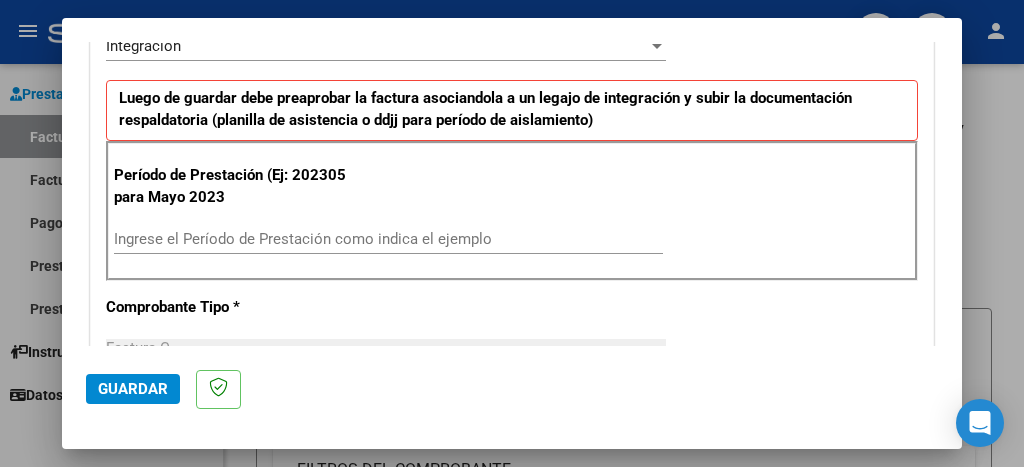 click on "Ingrese el Período de Prestación como indica el ejemplo" at bounding box center [388, 239] 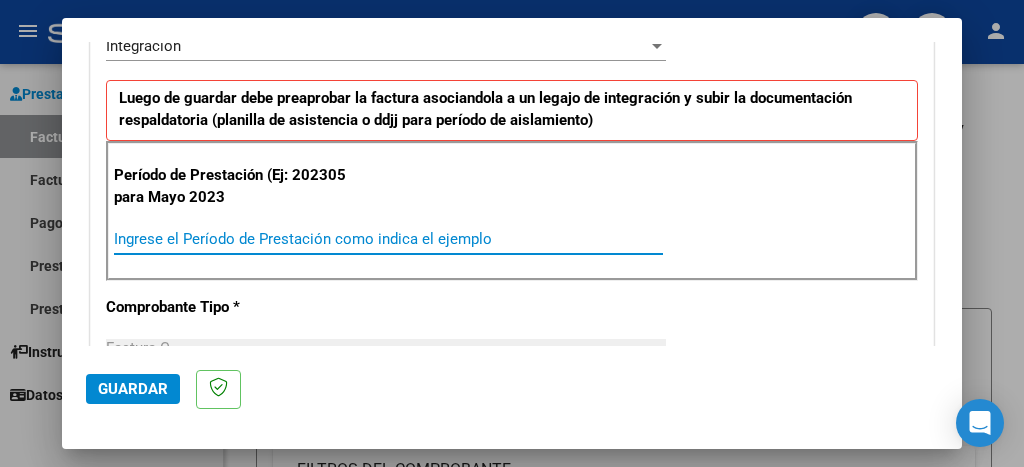 click on "Ingrese el Período de Prestación como indica el ejemplo" at bounding box center [388, 239] 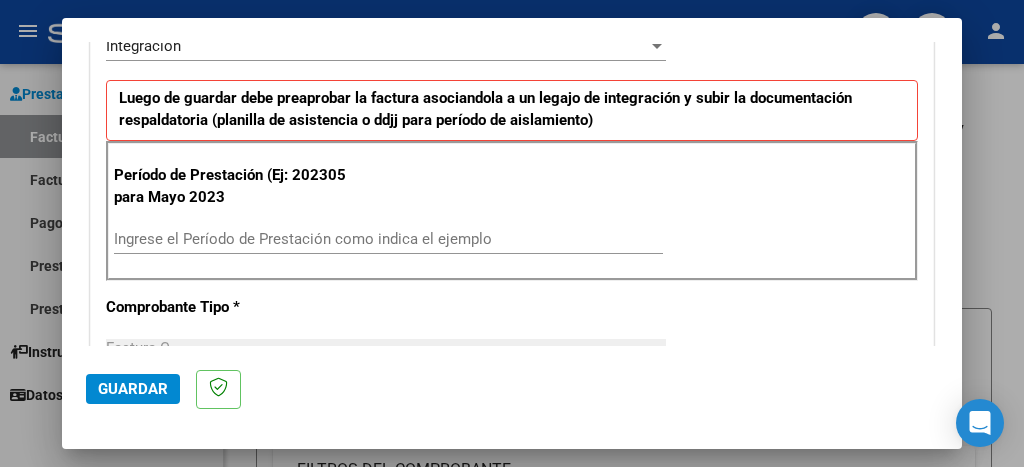 click on "Ingrese el Período de Prestación como indica el ejemplo" at bounding box center (388, 248) 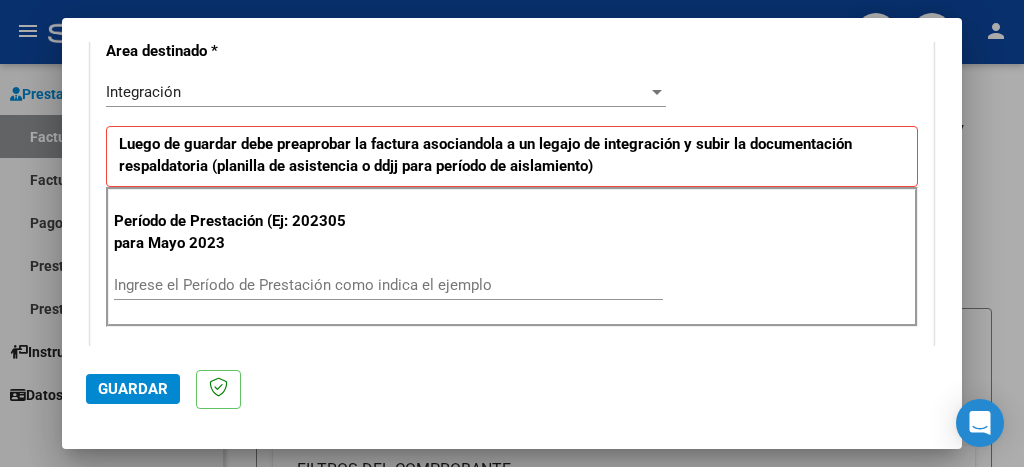 scroll, scrollTop: 411, scrollLeft: 0, axis: vertical 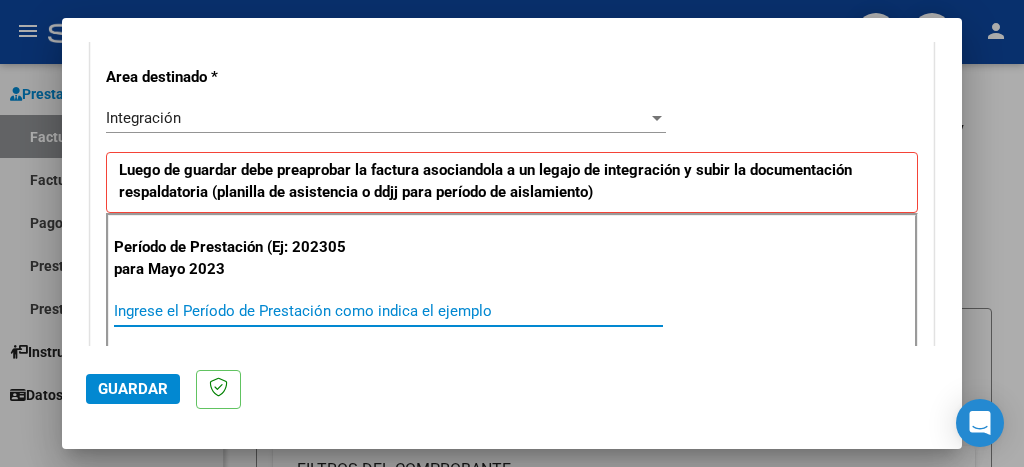 click on "Ingrese el Período de Prestación como indica el ejemplo" at bounding box center [388, 311] 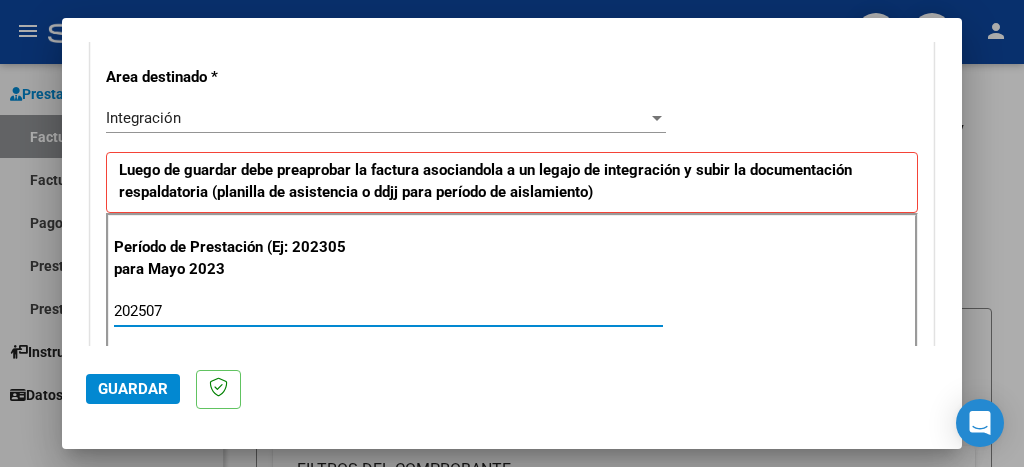 type on "202507" 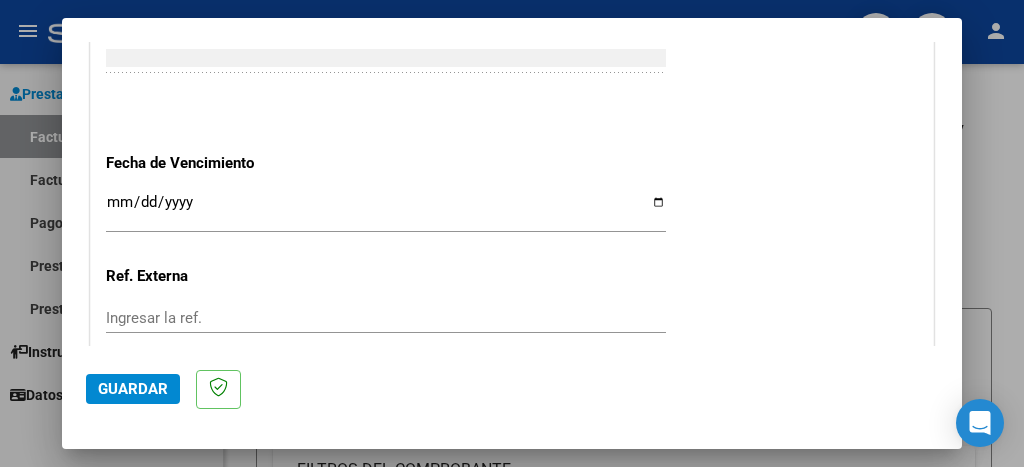 scroll, scrollTop: 1304, scrollLeft: 0, axis: vertical 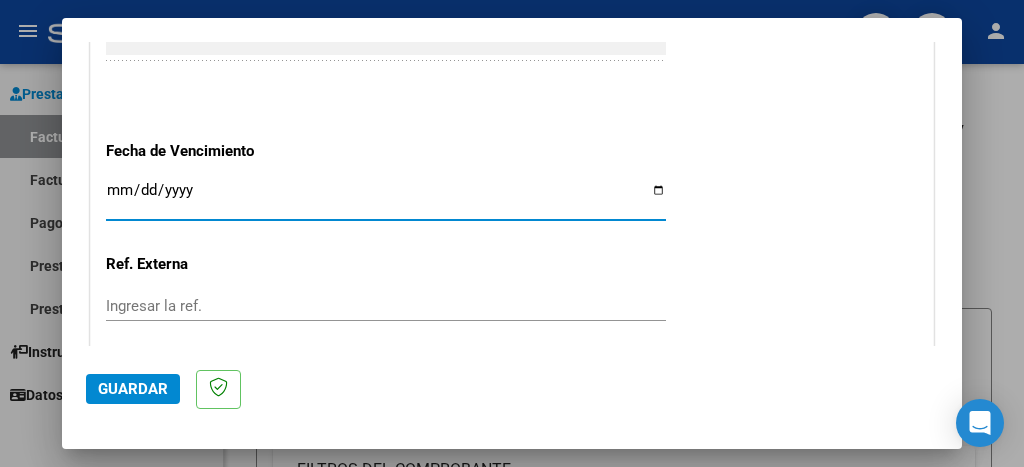 click on "Ingresar la fecha" at bounding box center (386, 198) 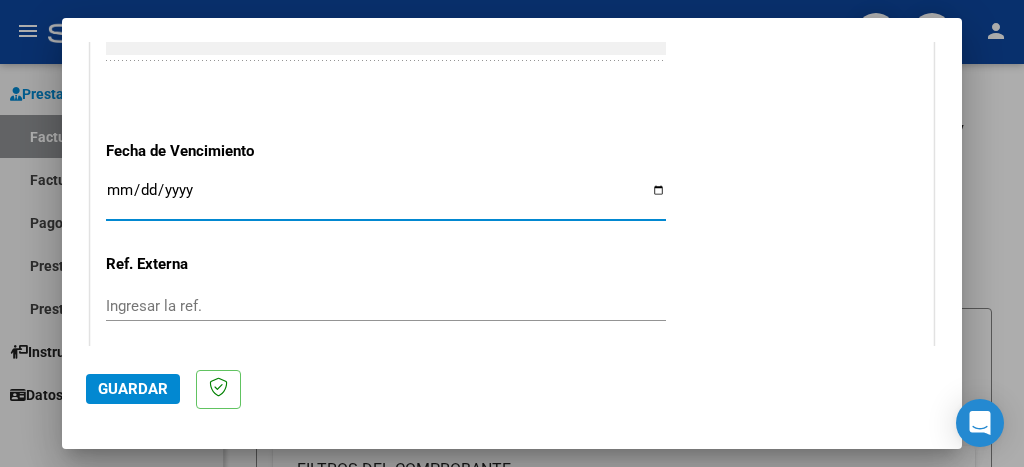 type on "2025-08-13" 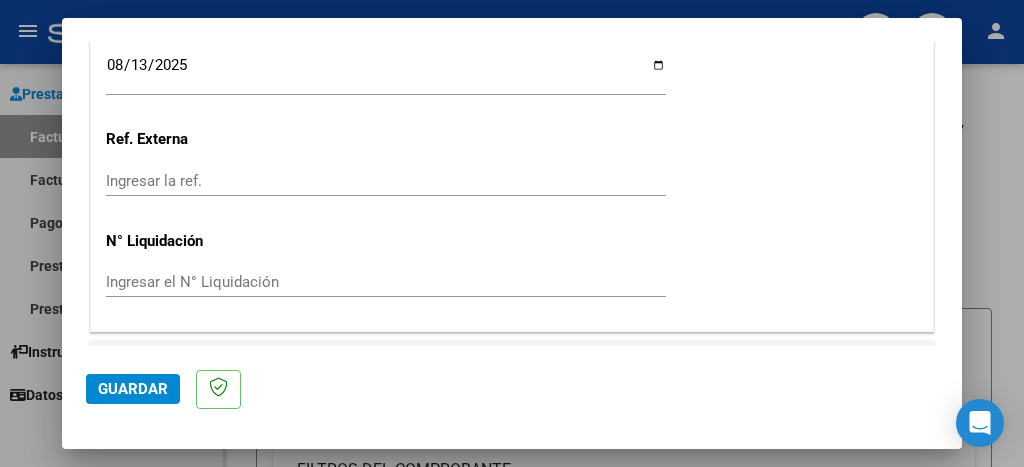 scroll, scrollTop: 1455, scrollLeft: 0, axis: vertical 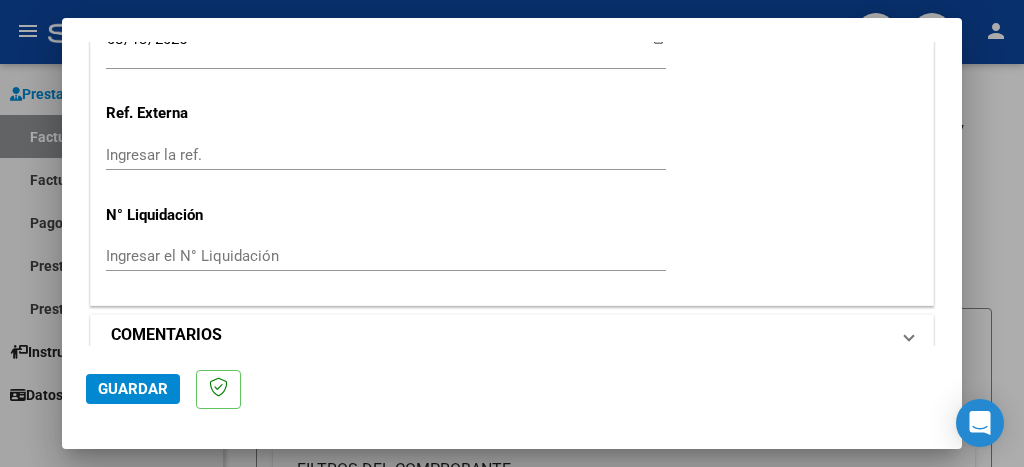 click on "COMENTARIOS" at bounding box center [512, 335] 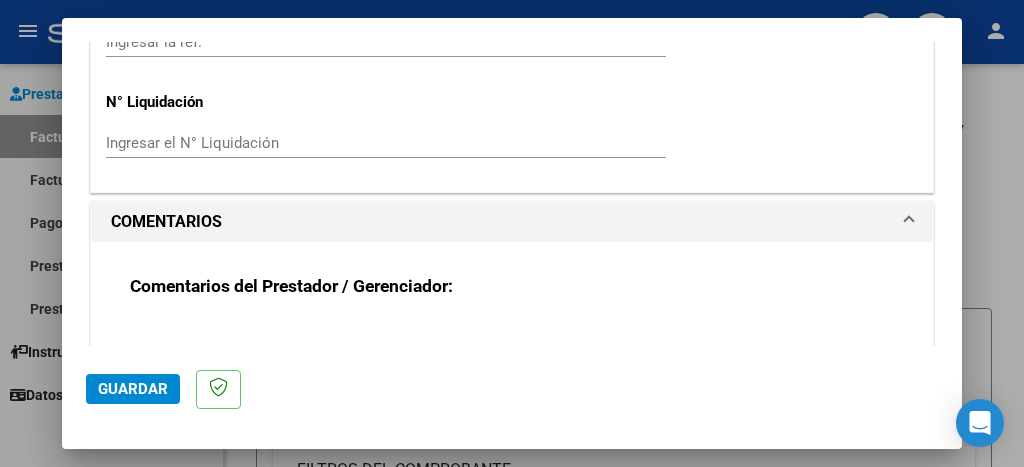 scroll, scrollTop: 1647, scrollLeft: 0, axis: vertical 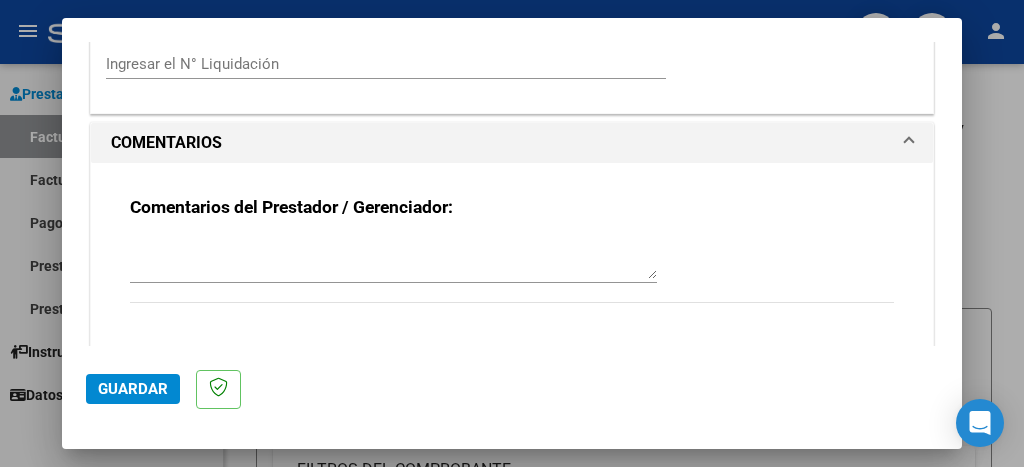 click on "Guardar" 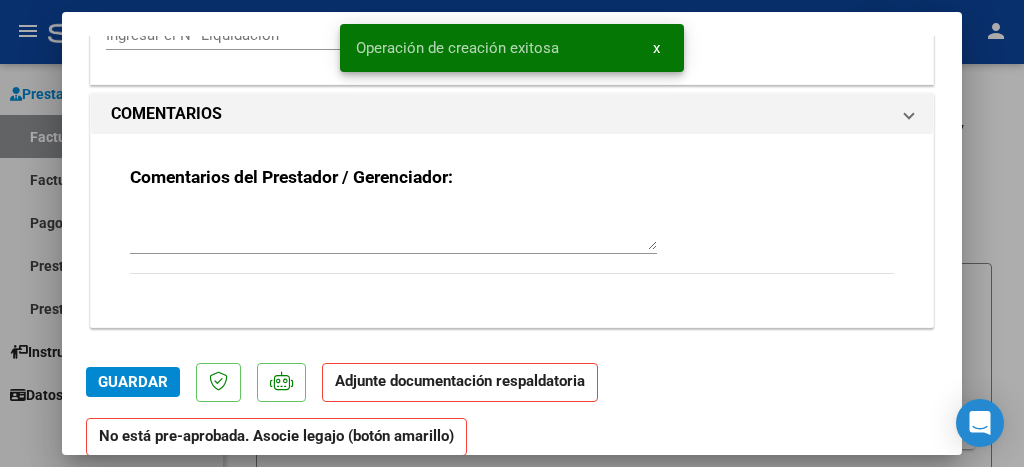 scroll, scrollTop: 0, scrollLeft: 0, axis: both 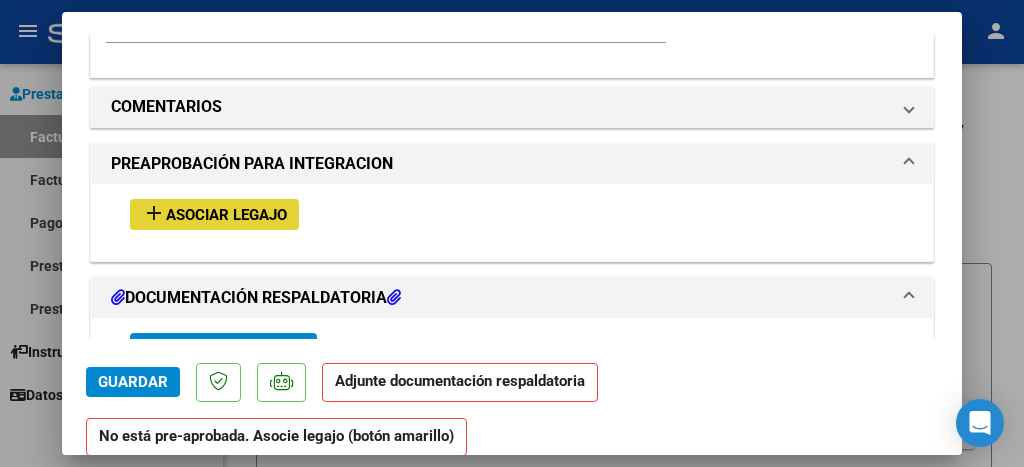 click on "add Asociar Legajo" at bounding box center (214, 214) 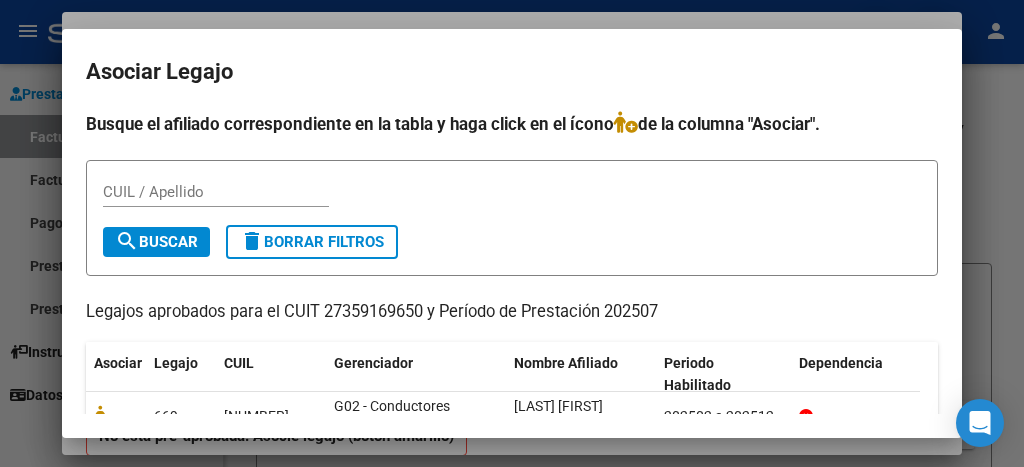 scroll, scrollTop: 117, scrollLeft: 0, axis: vertical 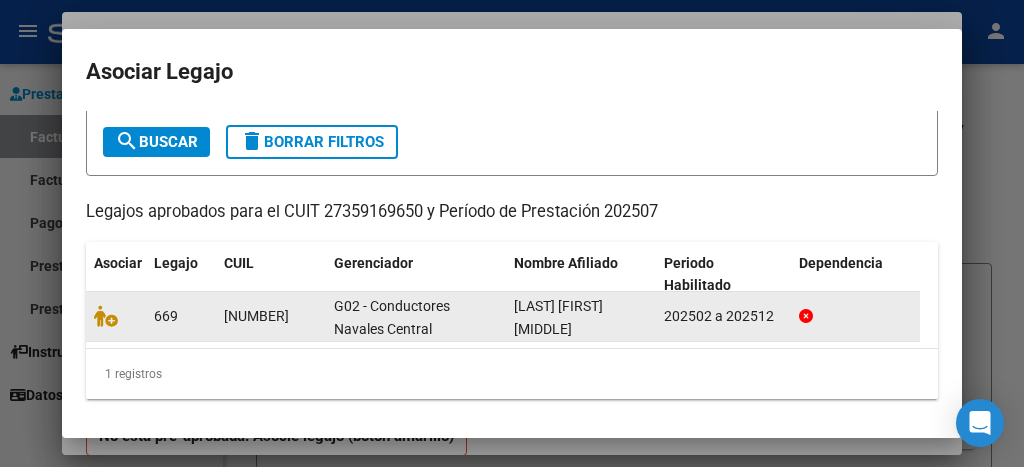 click on "[NUMBER]" 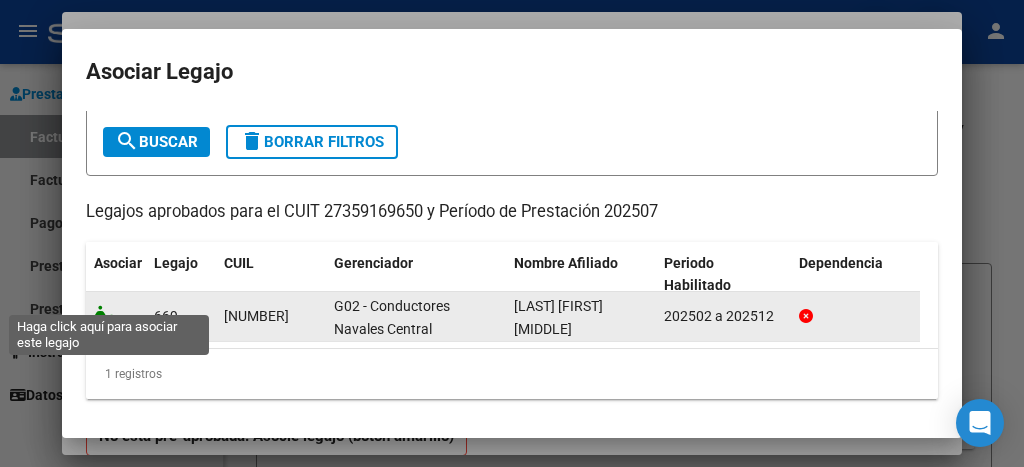 click 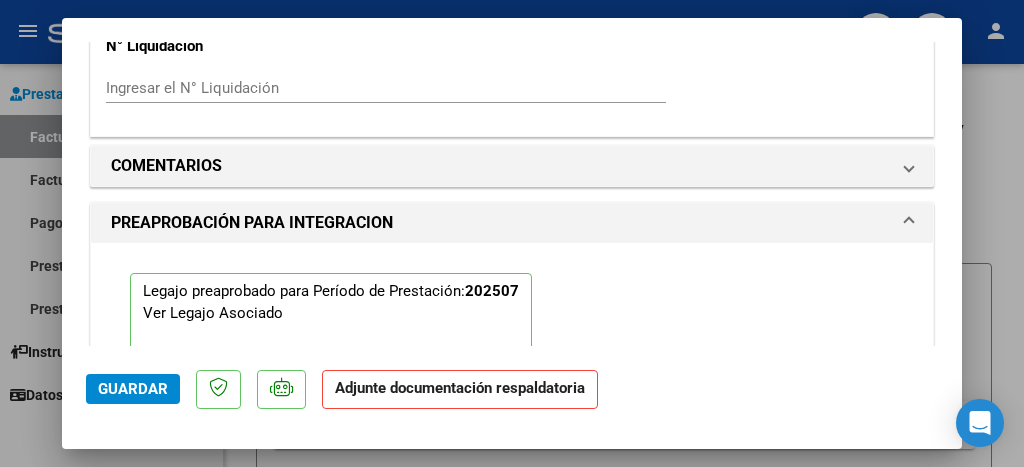 scroll, scrollTop: 1743, scrollLeft: 0, axis: vertical 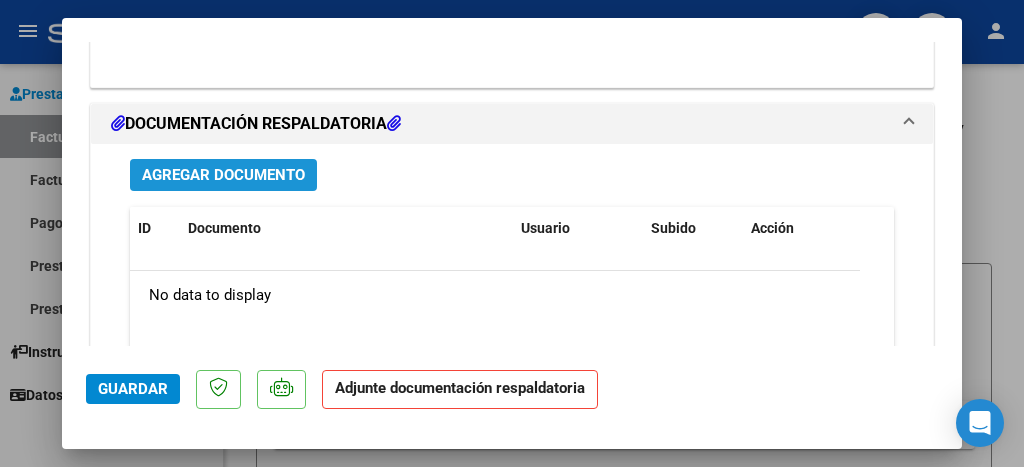click on "Agregar Documento" at bounding box center (223, 176) 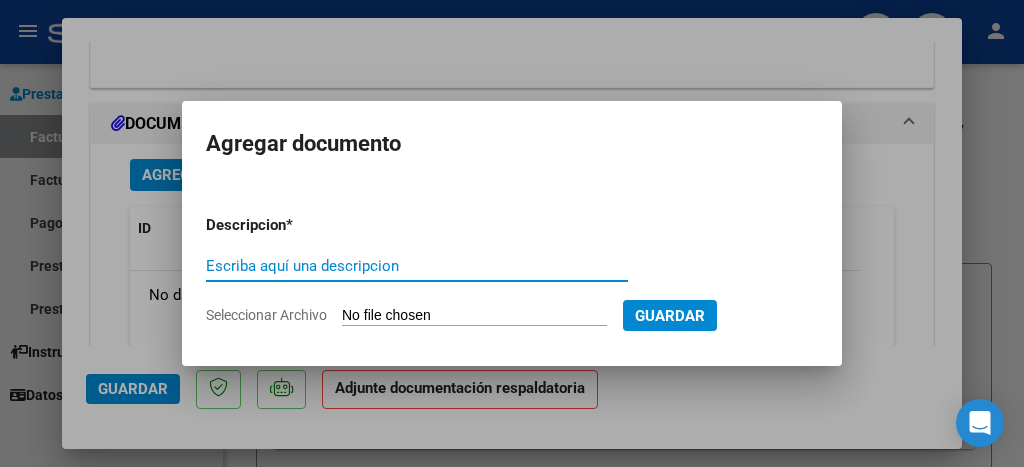 click on "Escriba aquí una descripcion" at bounding box center (417, 266) 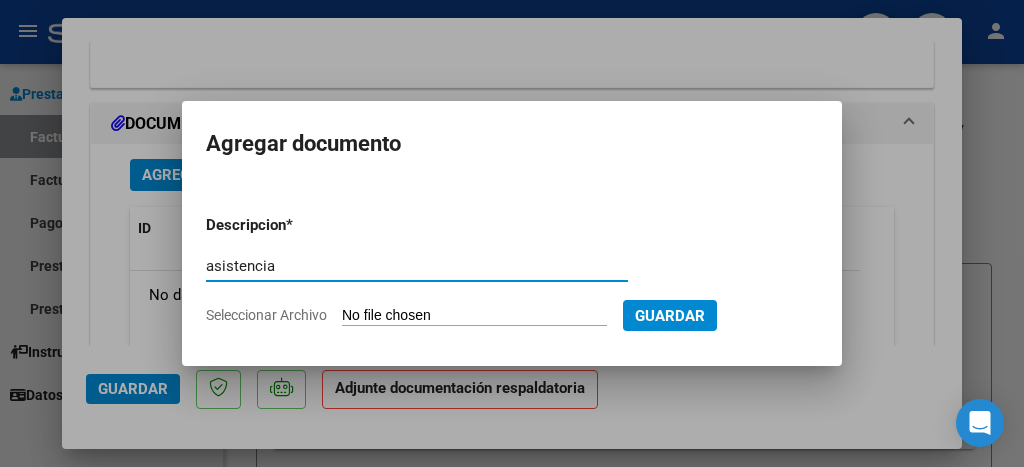 type on "asistencia" 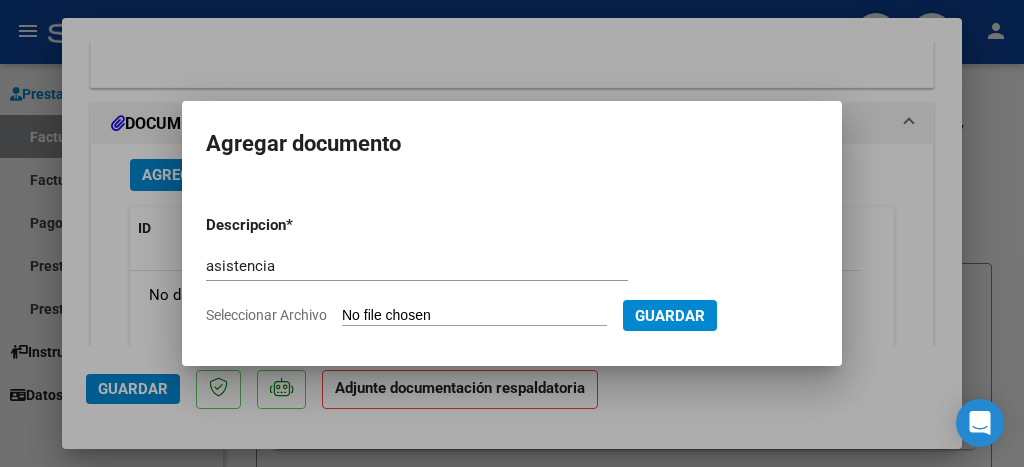 type on "C:\fakepath\asistencia.pdf" 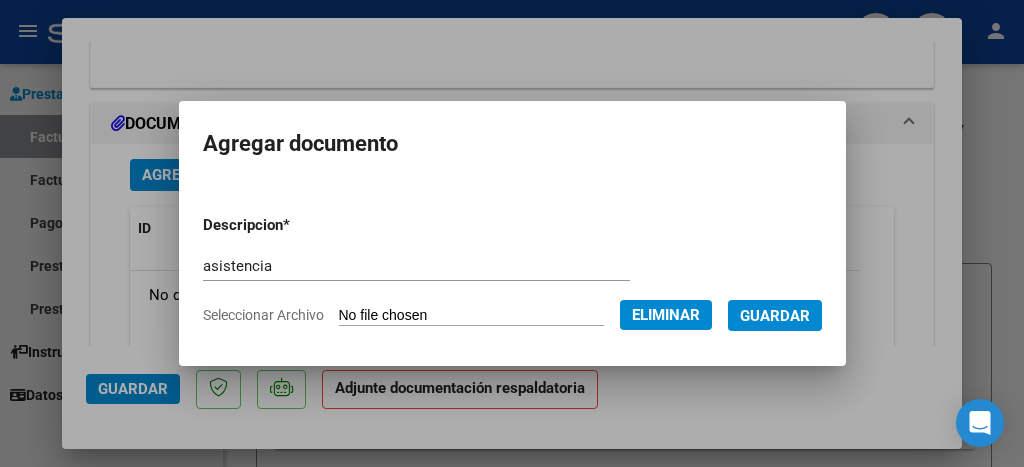 click on "Guardar" at bounding box center [775, 316] 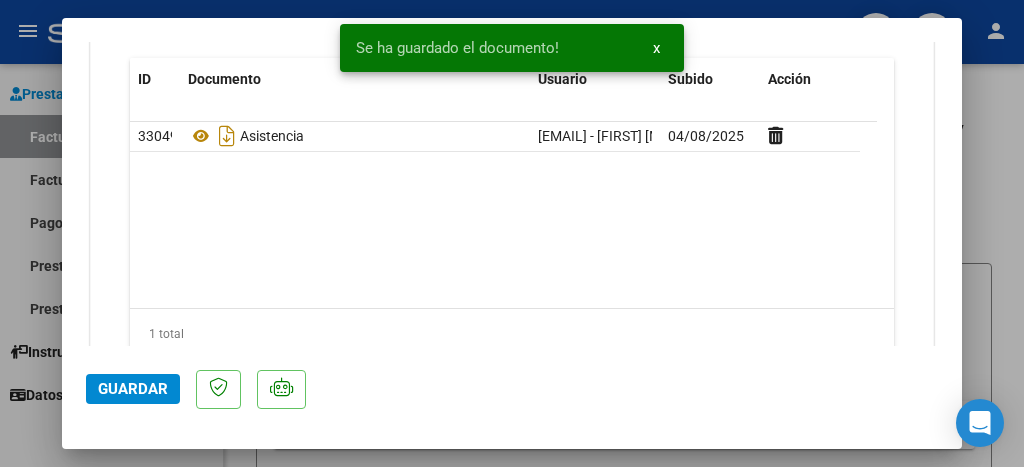 scroll, scrollTop: 2359, scrollLeft: 0, axis: vertical 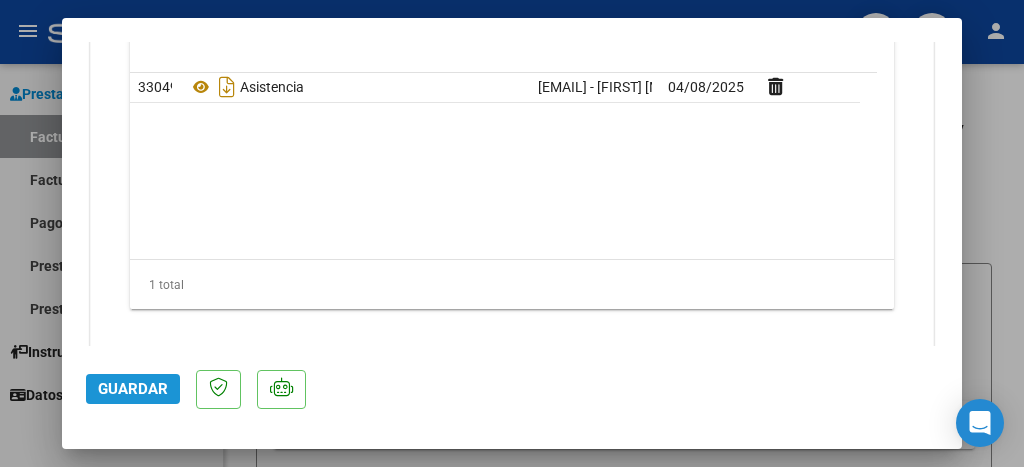 click on "Guardar" 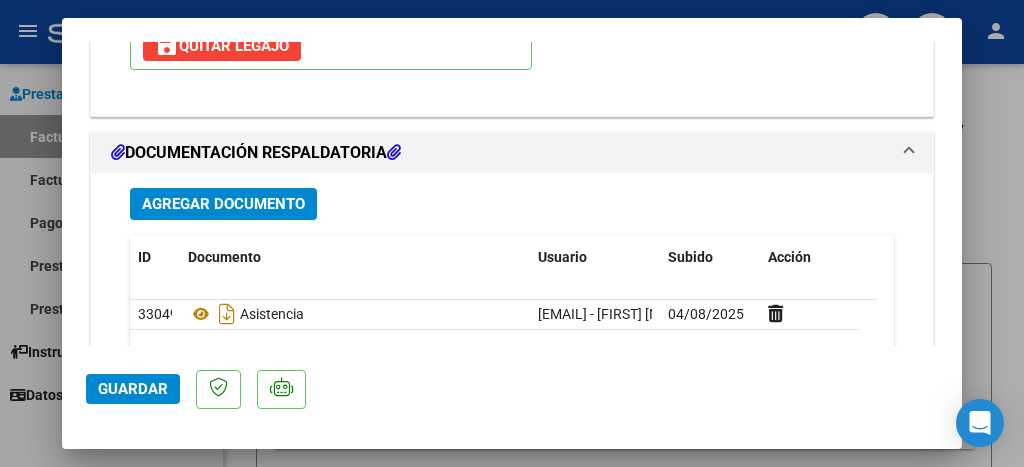 scroll, scrollTop: 2359, scrollLeft: 0, axis: vertical 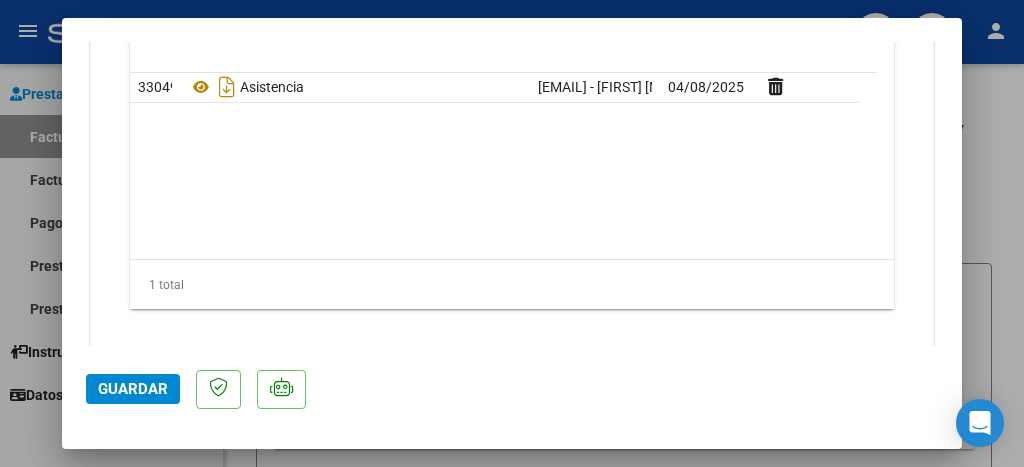 click on "Guardar" 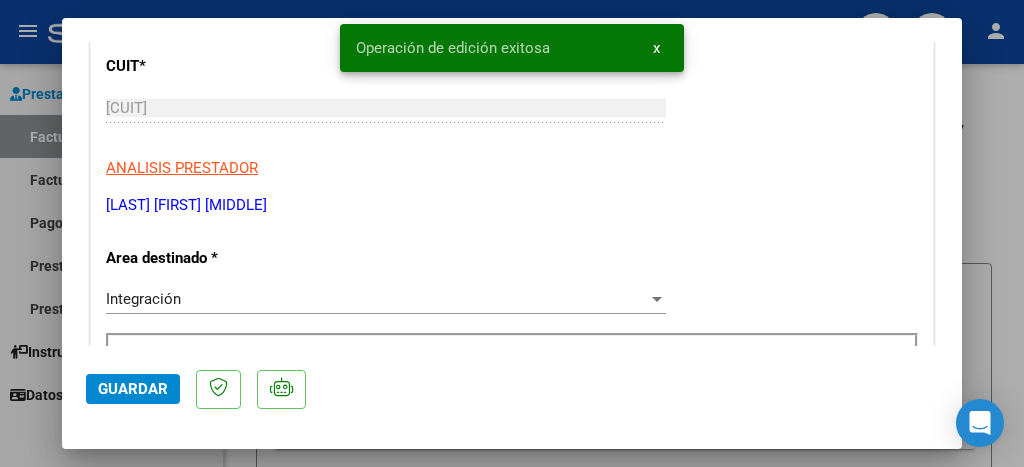 scroll, scrollTop: 0, scrollLeft: 0, axis: both 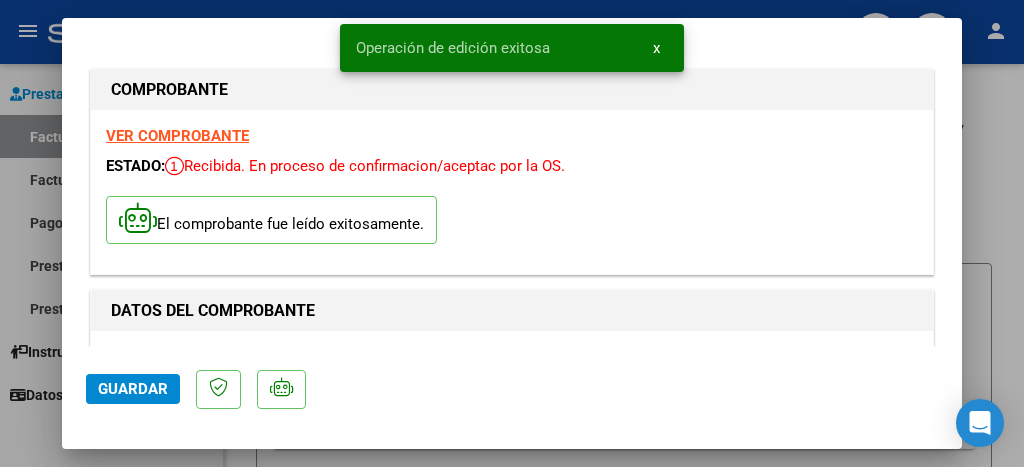 click at bounding box center (512, 233) 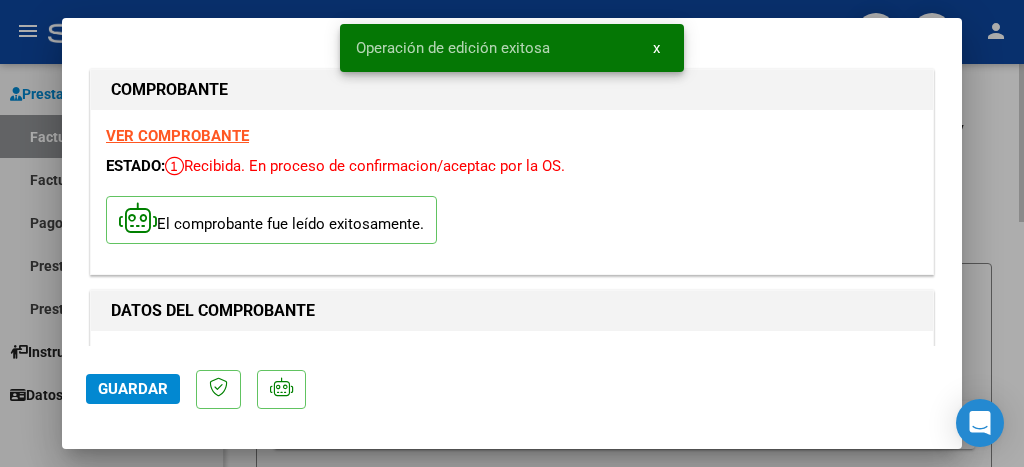 click on "Video tutorial   PRESTADORES -> Listado de CPBTs Emitidos por Prestadores / Proveedores (alt+q)
cloud_download  CSV  cloud_download  EXCEL  cloud_download  Estandar   Descarga Masiva
Filtros Id Area Area Todos Confirmado   Mostrar totalizadores   FILTROS DEL COMPROBANTE  Comprobante Tipo Comprobante Tipo Start date – End date Fec. Comprobante Desde / Hasta Días Emisión Desde(cant. días) Días Emisión Hasta(cant. días) CUIT / Razón Social Pto. Venta Nro. Comprobante Código SSS CAE Válido CAE Válido Todos Cargado Módulo Hosp. Todos Tiene facturacion Apócrifa Hospital Refes  FILTROS DE INTEGRACION  Período De Prestación Campos del Archivo de Rendición Devuelto x SSS (dr_envio) Todos Rendido x SSS (dr_envio) Tipo de Registro Tipo de Registro Período Presentación Período Presentación Campos del Legajo Asociado (preaprobación) Afiliado Legajo (cuil/nombre) Todos Solo facturas preaprobadas  MAS FILTROS  Todos Con Doc. Respaldatoria Todos Con Trazabilidad Todos Asociado a Expediente Sur –" 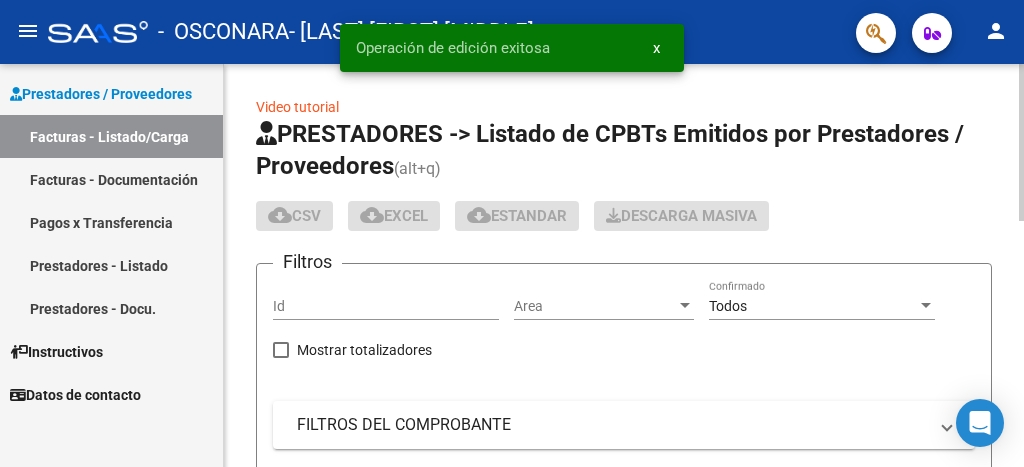click on "cloud_download  CSV  cloud_download  EXCEL  cloud_download  Estandar   Descarga Masiva" 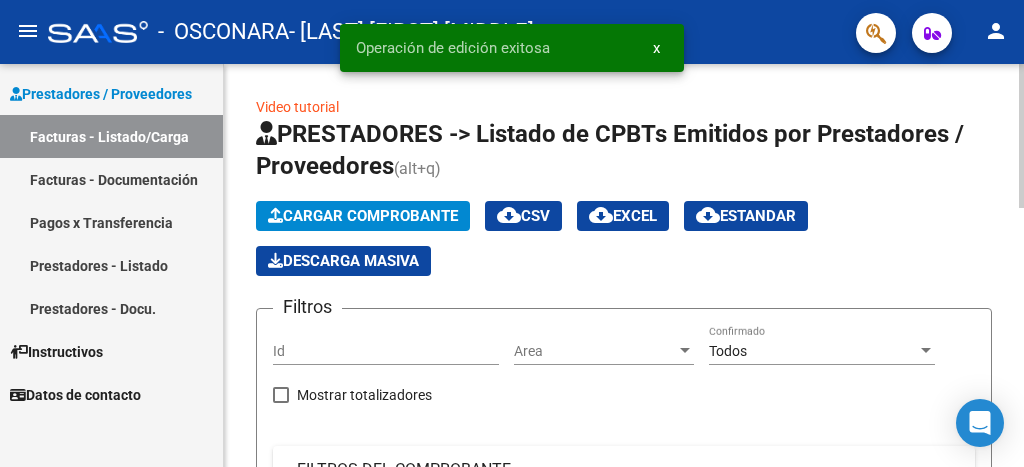 click 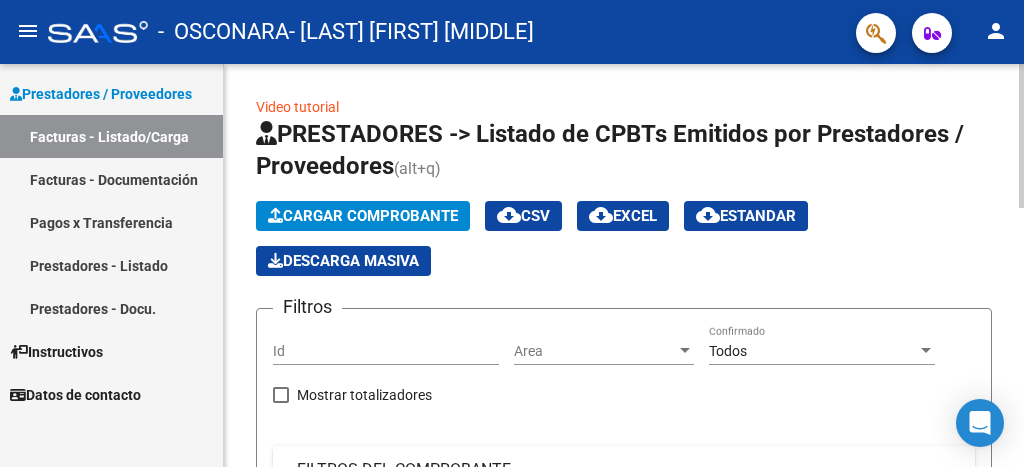 scroll, scrollTop: 202, scrollLeft: 0, axis: vertical 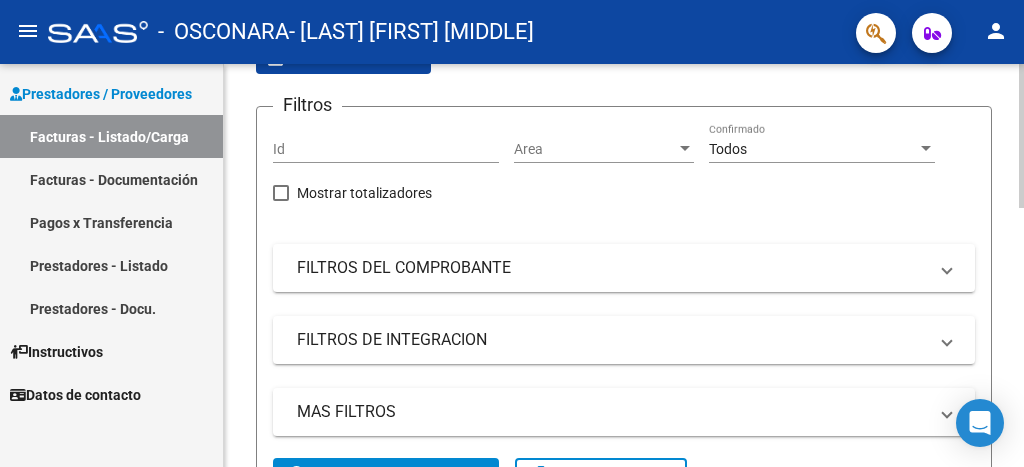 click 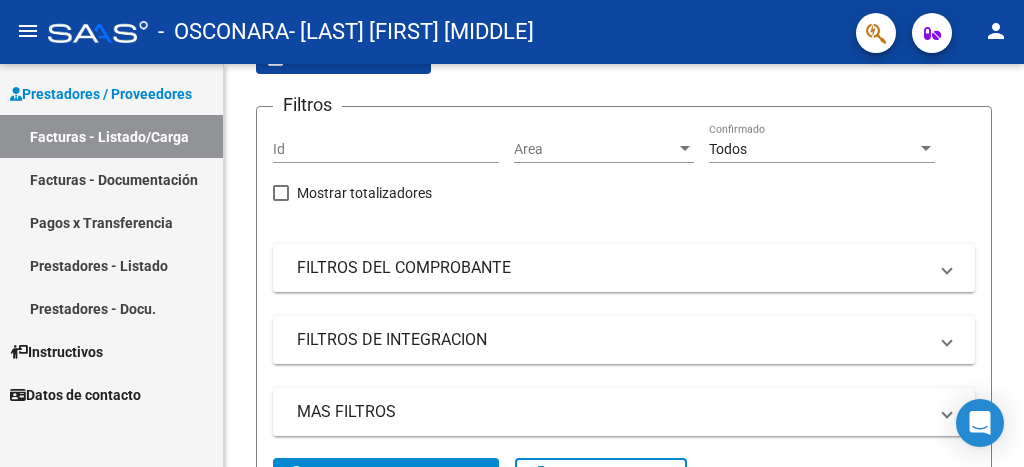 scroll, scrollTop: 558, scrollLeft: 0, axis: vertical 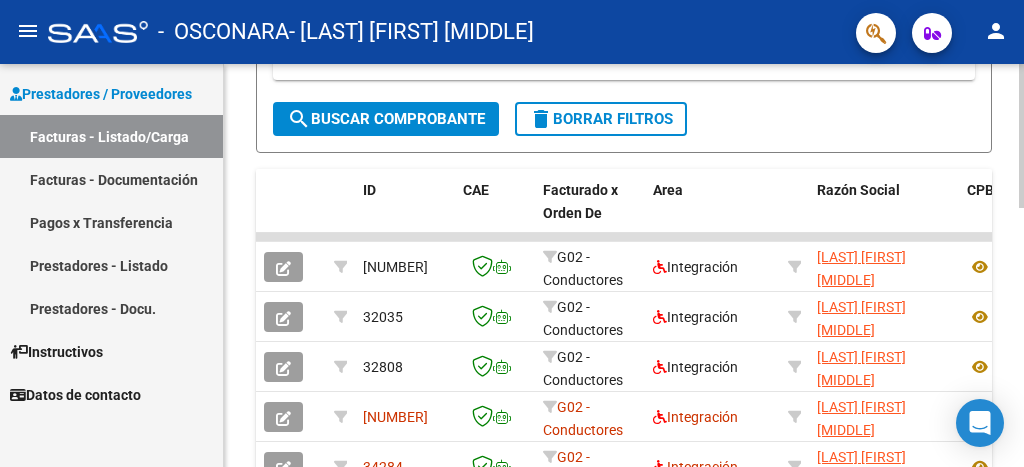 click 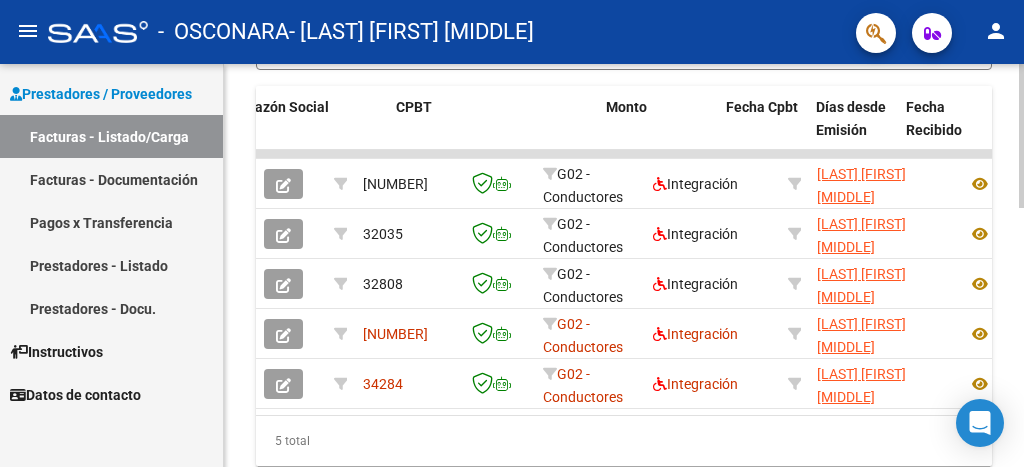 scroll, scrollTop: 0, scrollLeft: 571, axis: horizontal 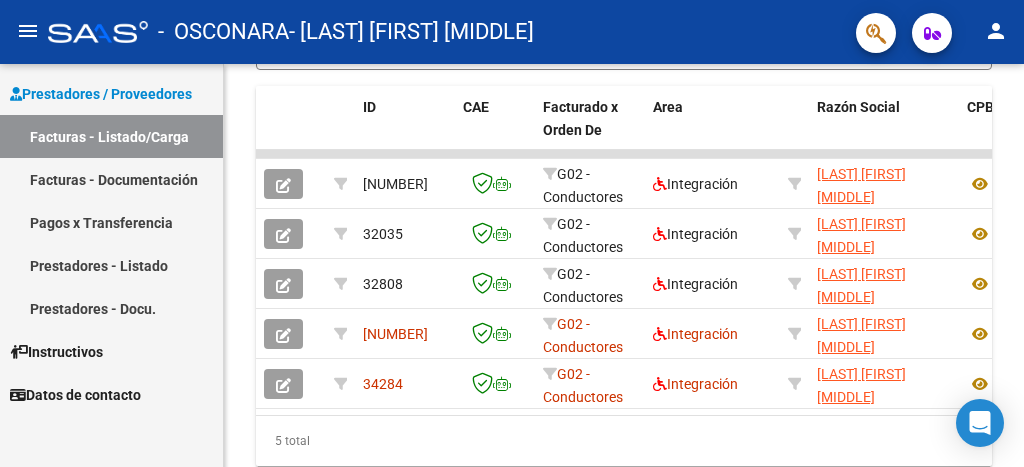 click on "Datos de contacto" at bounding box center [75, 395] 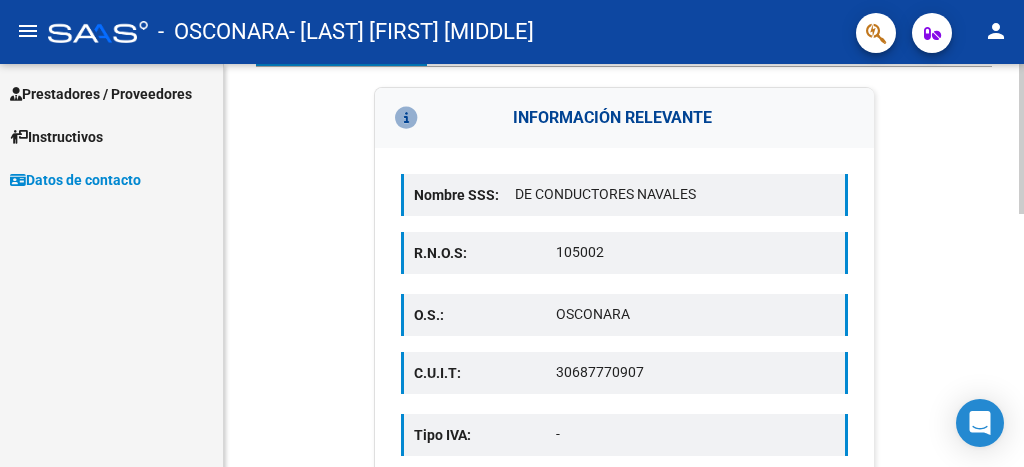 scroll, scrollTop: 0, scrollLeft: 0, axis: both 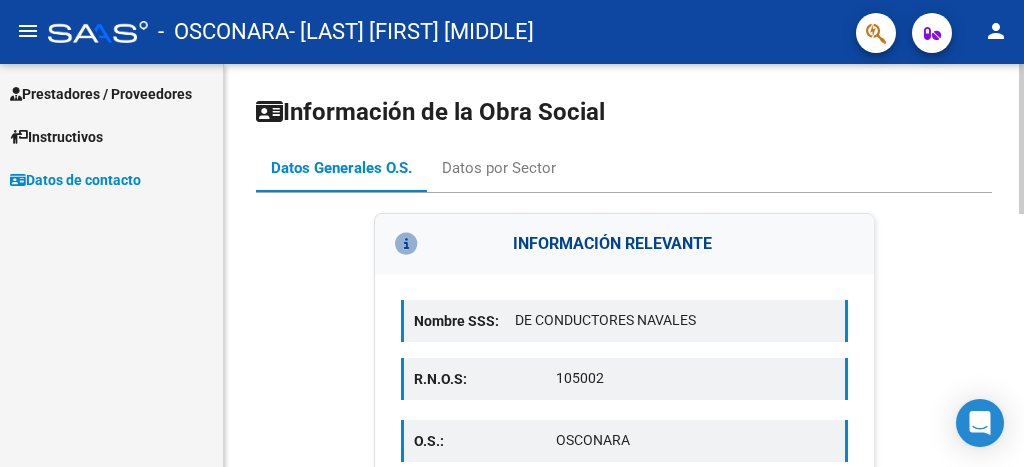 click on "menu - OSCONARA - [LAST] [FIRST] [MIDDLE] person Prestadores / Proveedores Facturas - Listado/Carga Facturas - Documentación Pagos x Transferencia Prestadores - Listado Prestadores - Docu. Instructivos Datos de contacto Información de la Obra Social Datos Generales O.S. Datos por Sector INFORMACIÓN RELEVANTE Nombre SSS: DE CONDUCTORES NAVALES R.N.O.S: [NUMBER] O.S.: OSCONARA C.U.I.T: [NUMBER] Tipo IVA: - Información Adicional: - CONTACTOS GENERALES Email: - Teléfono: - Urgencias: - Dirección: - Sitio Web: - Today Notifications people Social Ligula Purus Adipiscing local_offer Promotions Etiam Ligula Dapibus info Updates Sollicitudin Euismod Fringilla delete_sweep Removed 6 items from task list [DATE] Completed 2 projects [DATE] notifications_paused Muted notifications [DATE] person_add Added Joel to contact list [DATE] phone_missed" 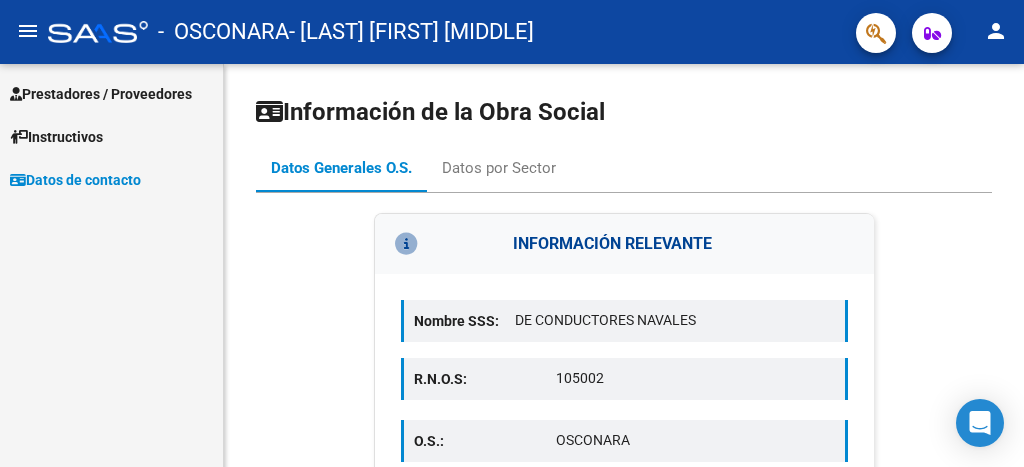 click on "Instructivos" at bounding box center [56, 137] 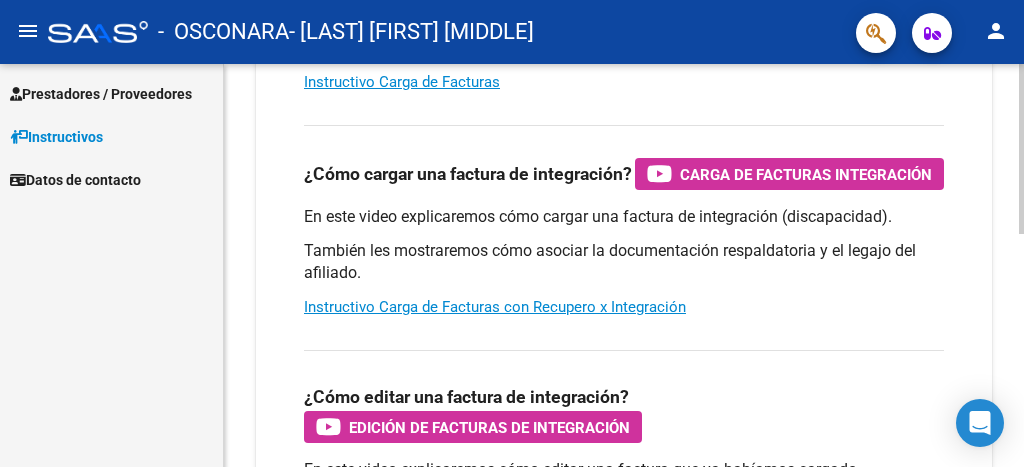 scroll, scrollTop: 241, scrollLeft: 0, axis: vertical 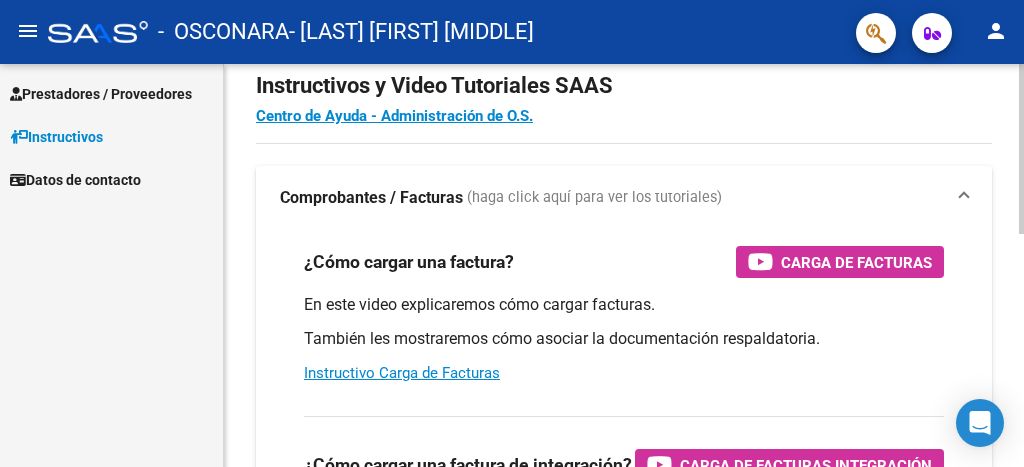 click on "Instructivos y Video Tutoriales SAAS Centro de Ayuda - Administración de O.S. Comprobantes / Facturas     (haga click aquí para ver los tutoriales) ¿Cómo cargar una factura?    Carga de Facturas En este video explicaremos cómo cargar facturas. También les mostraremos cómo asociar la documentación respaldatoria. Instructivo Carga de Facturas ¿Cómo cargar una factura de integración?    Carga de Facturas Integración En este video explicaremos cómo cargar una factura de integración (discapacidad). También les mostraremos cómo asociar la documentación respaldatoria y el legajo del afiliado. Instructivo Carga de Facturas con Recupero x Integración ¿Cómo editar una factura de integración?    Edición de Facturas de integración En este video explicaremos cómo editar una factura que ya habíamos cargado. Les mostraremos cómo asociar la documentación respaldatoria y la trazabilidad." 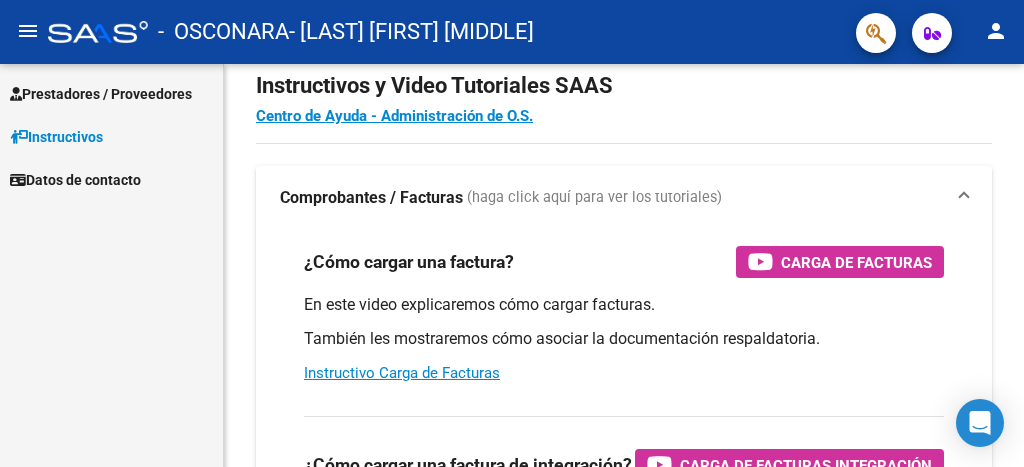 scroll, scrollTop: 40, scrollLeft: 0, axis: vertical 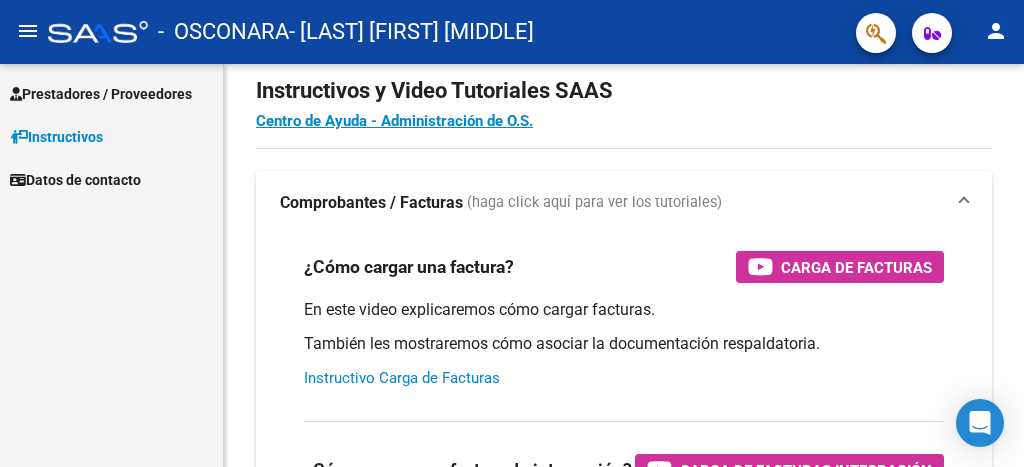click on "Instructivo Carga de Facturas" at bounding box center (402, 378) 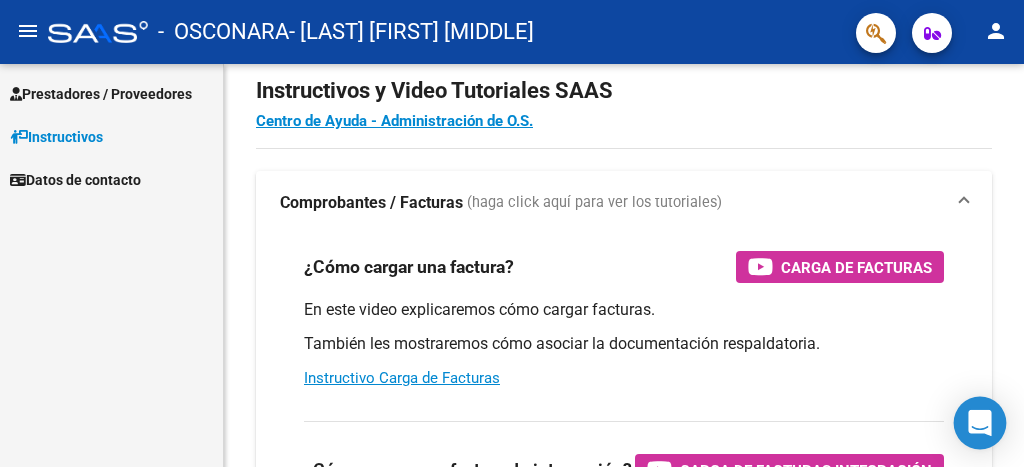 click 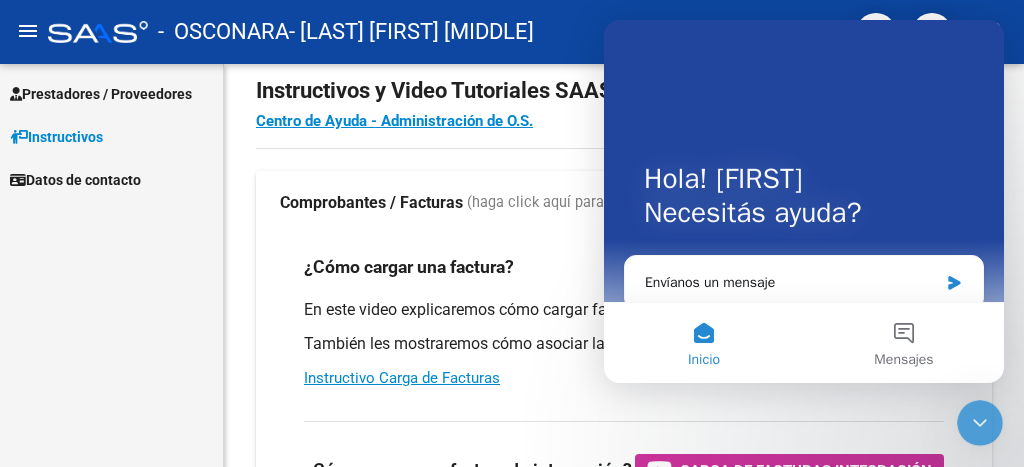 scroll, scrollTop: 0, scrollLeft: 0, axis: both 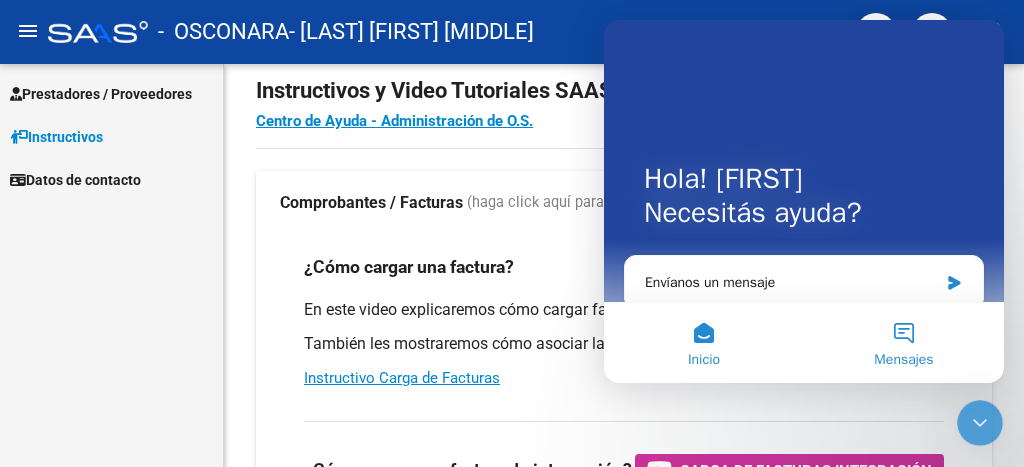 click on "Mensajes" at bounding box center [904, 343] 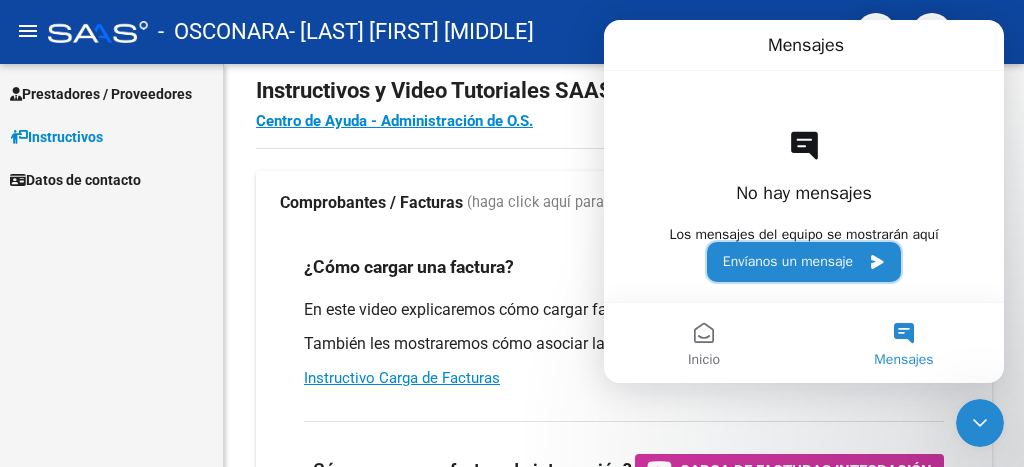 click on "Envíanos un mensaje" at bounding box center [804, 262] 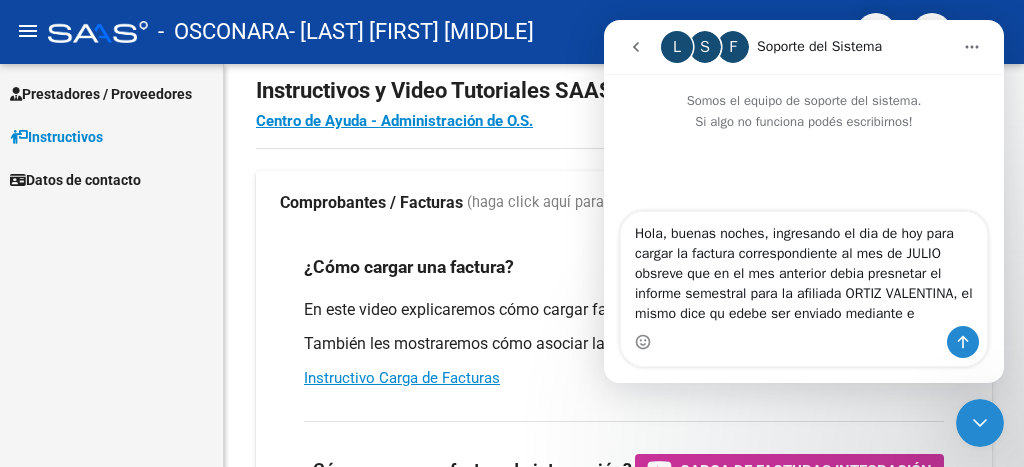 click on "Hola, buenas noches, ingresando el dia de hoy para cargar la factura correspondiente al mes de JULIO obsreve que en el mes anterior debia presnetar el informe semestral para la afiliada ORTIZ VALENTINA, el mismo dice qu edebe ser enviado mediante e" at bounding box center [804, 269] 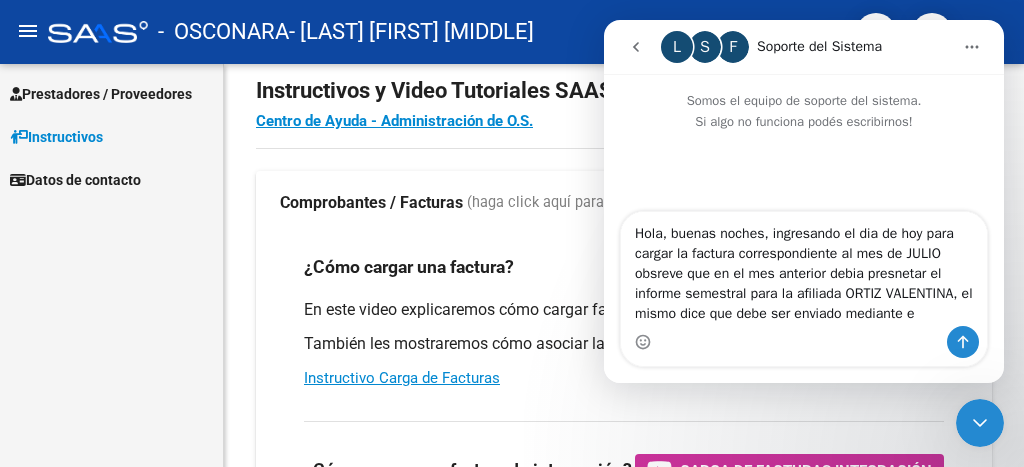 drag, startPoint x: 920, startPoint y: 315, endPoint x: 852, endPoint y: 314, distance: 68.007355 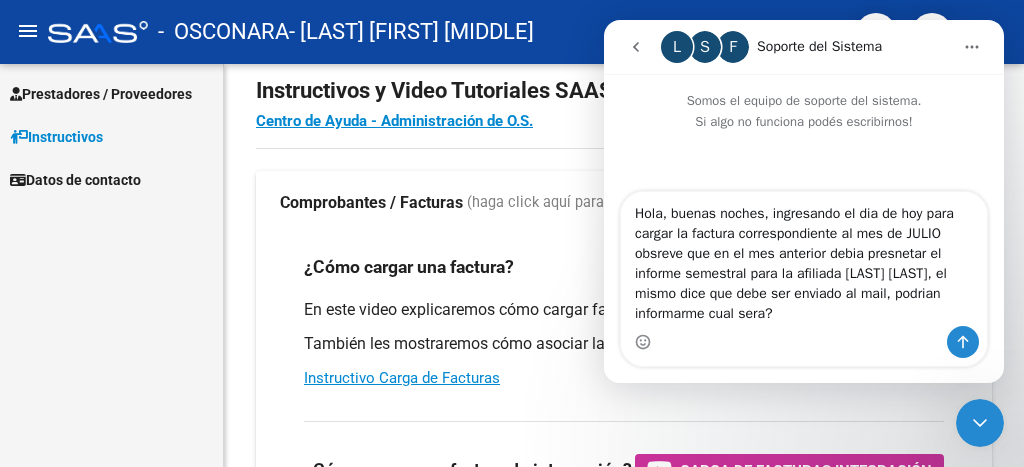 click on "Hola, buenas noches, ingresando el dia de hoy para cargar la factura correspondiente al mes de JULIO obsreve que en el mes anterior debia presnetar el informe semestral para la afiliada [LAST] [LAST], el mismo dice que debe ser enviado al mail, podrian informarme cual sera?" at bounding box center [804, 259] 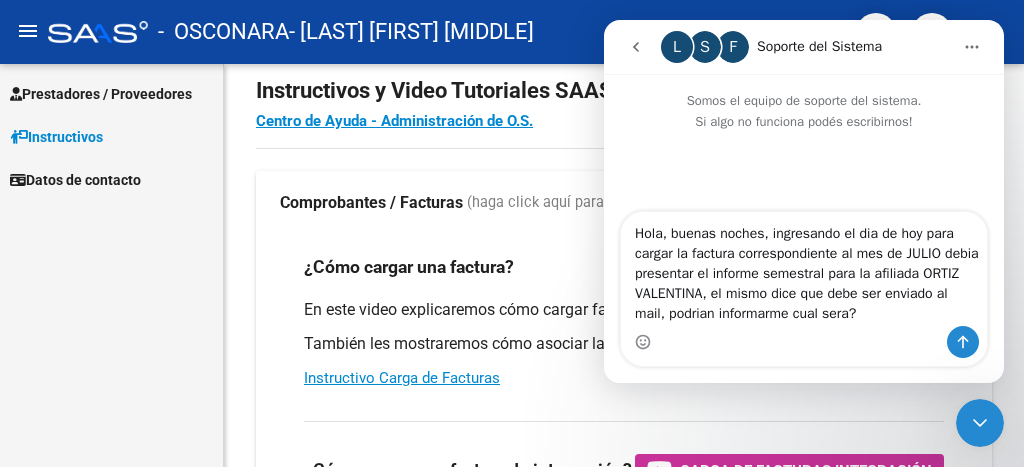 click on "Hola, buenas noches, ingresando el dia de hoy para cargar la factura correspondiente al mes de JULIO debia presentar el informe semestral para la afiliada ORTIZ VALENTINA, el mismo dice que debe ser enviado al mail, podrian informarme cual sera?" at bounding box center (804, 269) 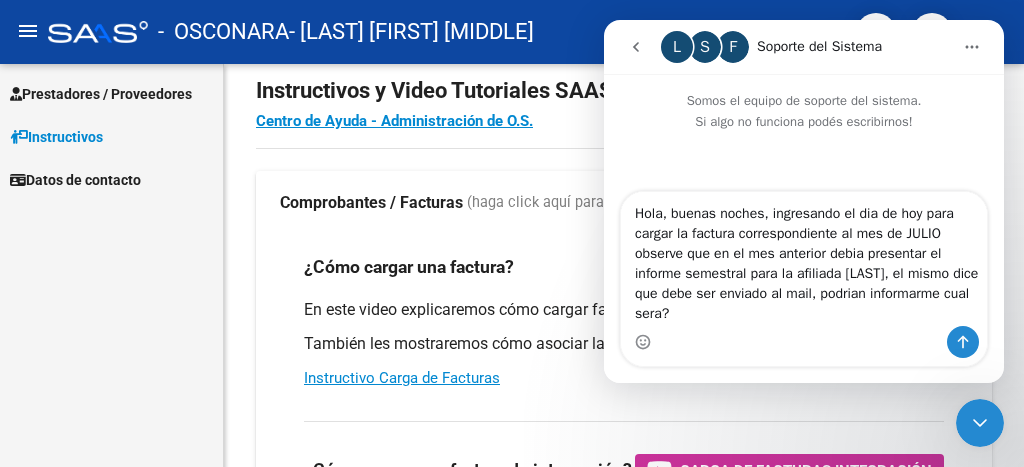 type on "Hola, buenas noches, ingresando el dia de hoy para cargar la factura correspondiente al mes de JULIO observe que en el mes anterior debia presentar el informe semestral para la afiliada [LAST], el mismo dice que debe ser enviado al mail, podrian informarme cual sera?" 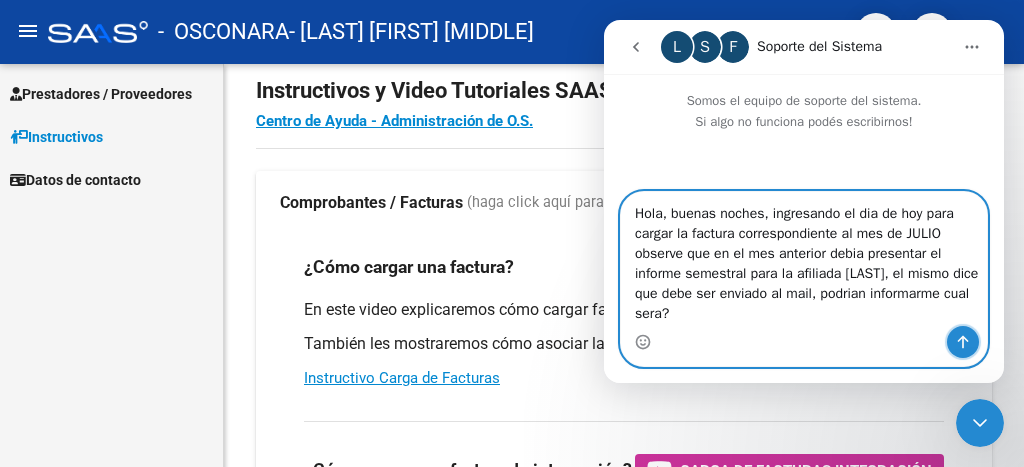 click 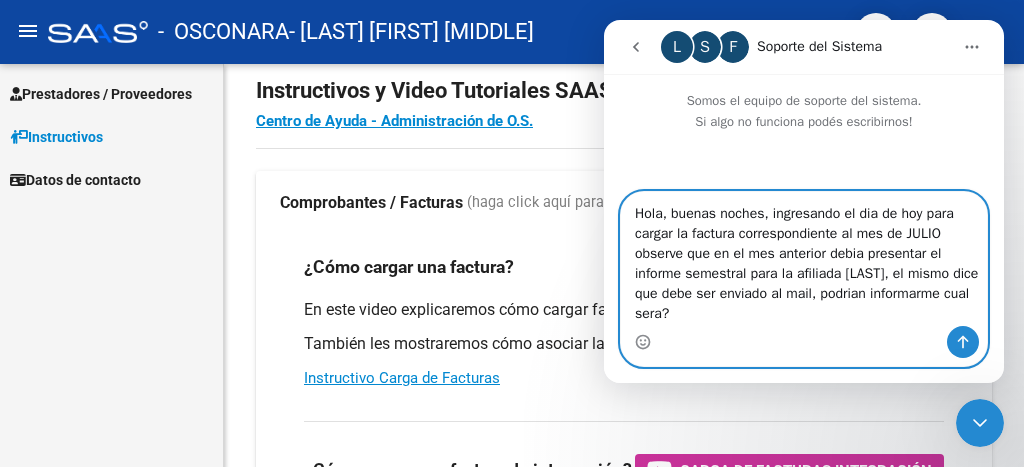 type 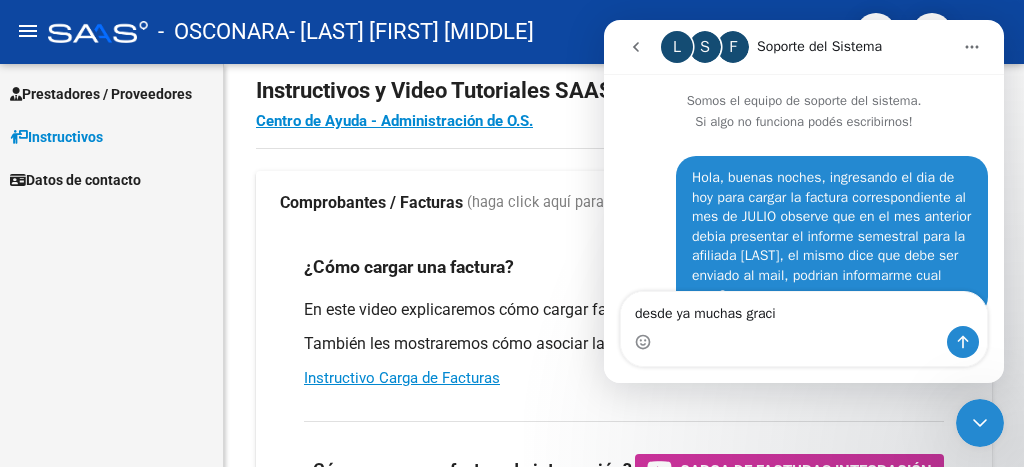 scroll, scrollTop: 47, scrollLeft: 0, axis: vertical 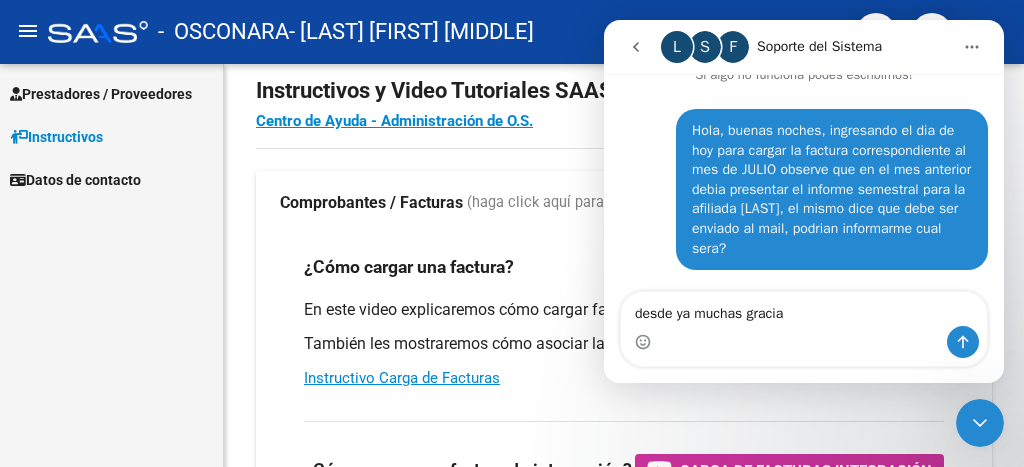 type on "desde ya muchas gracias" 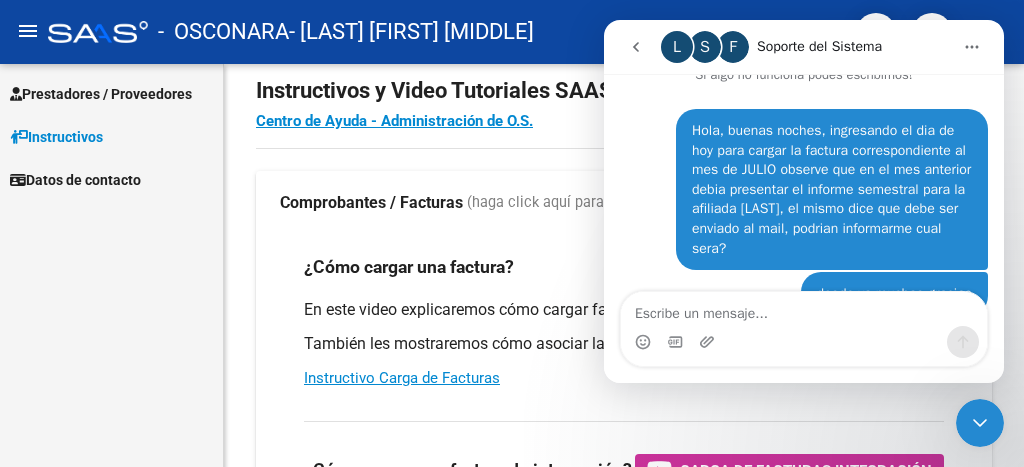 scroll, scrollTop: 93, scrollLeft: 0, axis: vertical 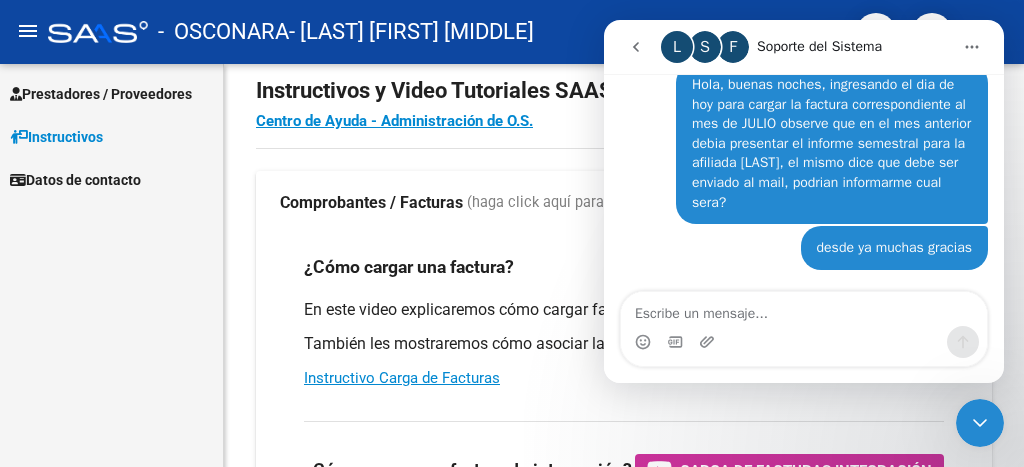 type 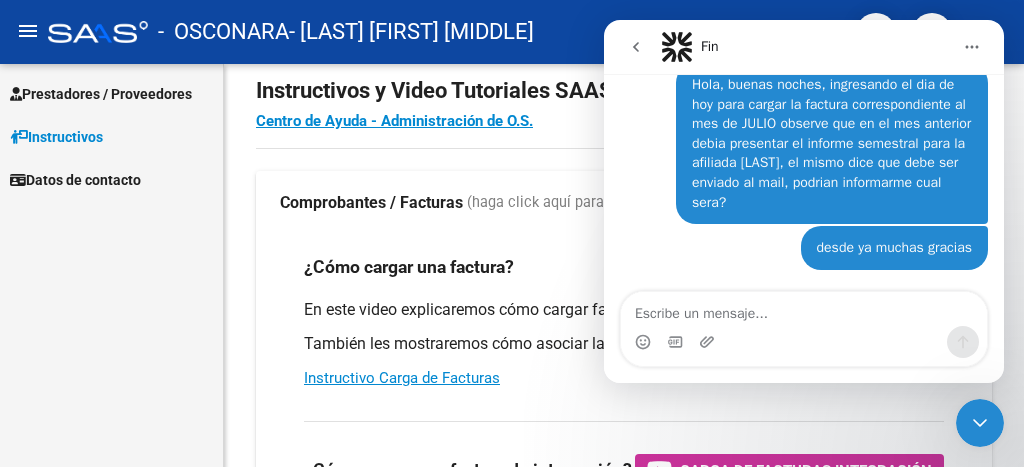 click at bounding box center (972, 47) 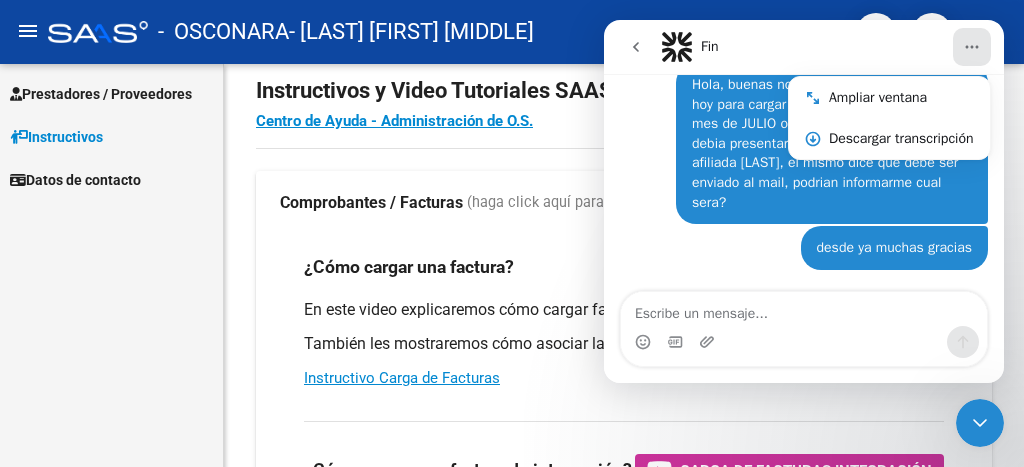 click at bounding box center (636, 47) 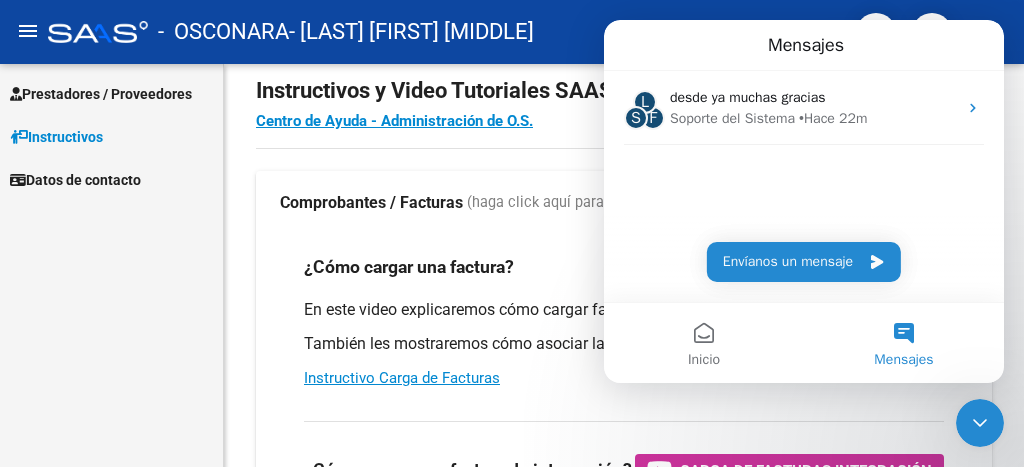 scroll, scrollTop: 0, scrollLeft: 0, axis: both 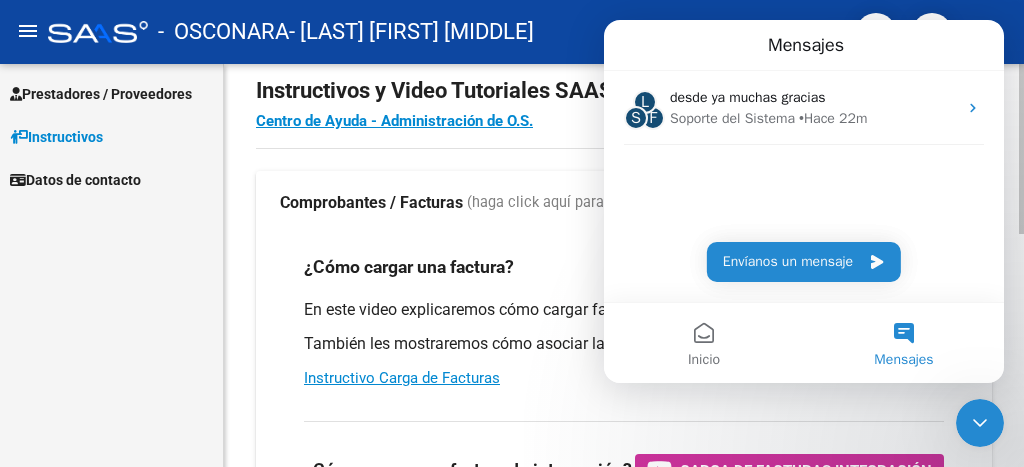 click on "Instructivos y Video Tutoriales SAAS Centro de Ayuda - Administración de O.S. Comprobantes / Facturas     (haga click aquí para ver los tutoriales) ¿Cómo cargar una factura?    Carga de Facturas En este video explicaremos cómo cargar facturas. También les mostraremos cómo asociar la documentación respaldatoria. Instructivo Carga de Facturas ¿Cómo cargar una factura de integración?    Carga de Facturas Integración En este video explicaremos cómo cargar una factura de integración (discapacidad). También les mostraremos cómo asociar la documentación respaldatoria y el legajo del afiliado. Instructivo Carga de Facturas con Recupero x Integración ¿Cómo editar una factura de integración?    Edición de Facturas de integración En este video explicaremos cómo editar una factura que ya habíamos cargado. Les mostraremos cómo asociar la documentación respaldatoria y la trazabilidad." 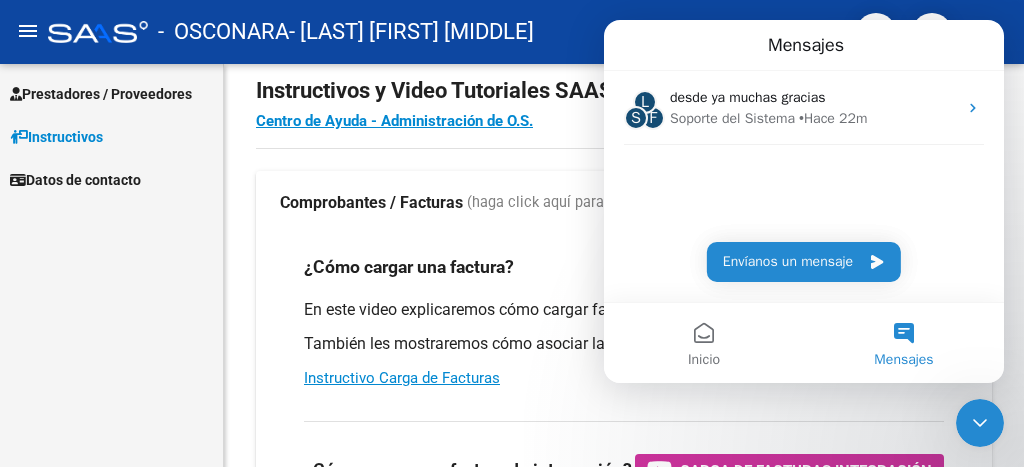 click on "Prestadores / Proveedores Facturas - Listado/Carga Facturas - Documentación Pagos x Transferencia Prestadores - Listado Prestadores - Docu.    Instructivos    Datos de contacto" at bounding box center [111, 265] 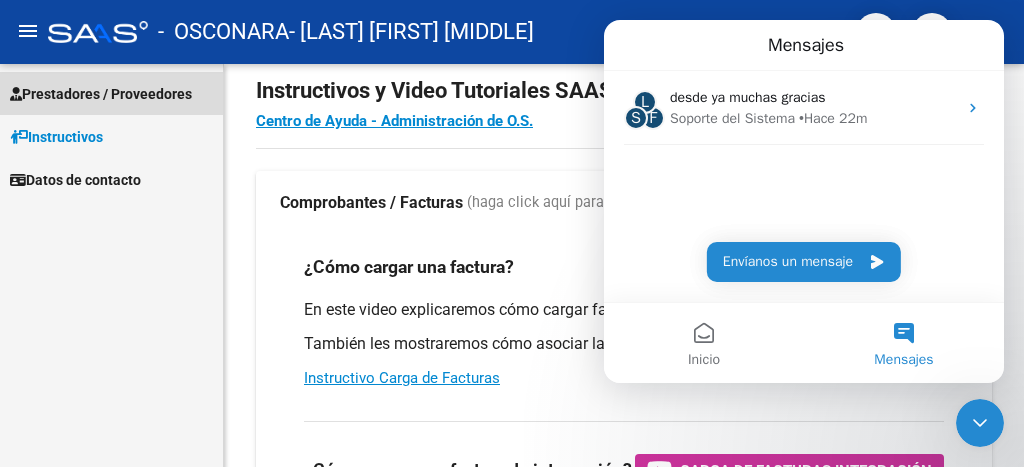 click on "Prestadores / Proveedores" at bounding box center [101, 94] 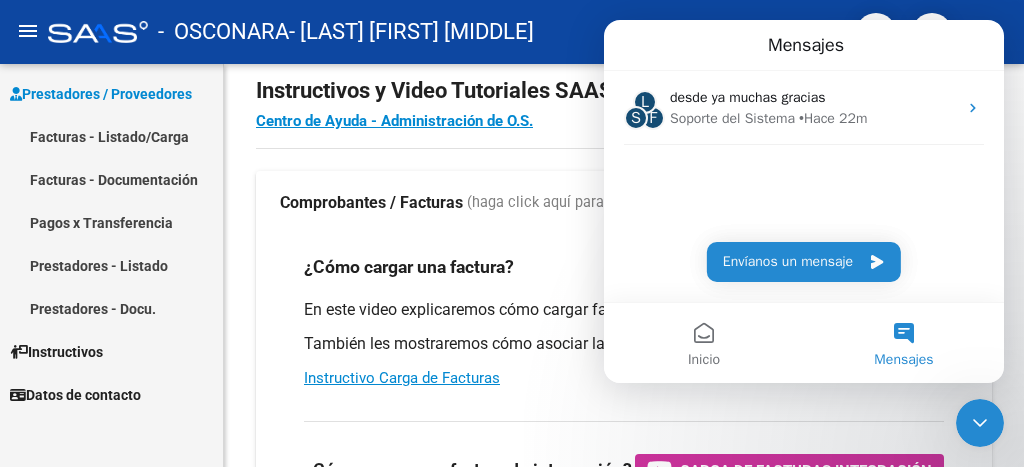 click on "Facturas - Documentación" at bounding box center (111, 179) 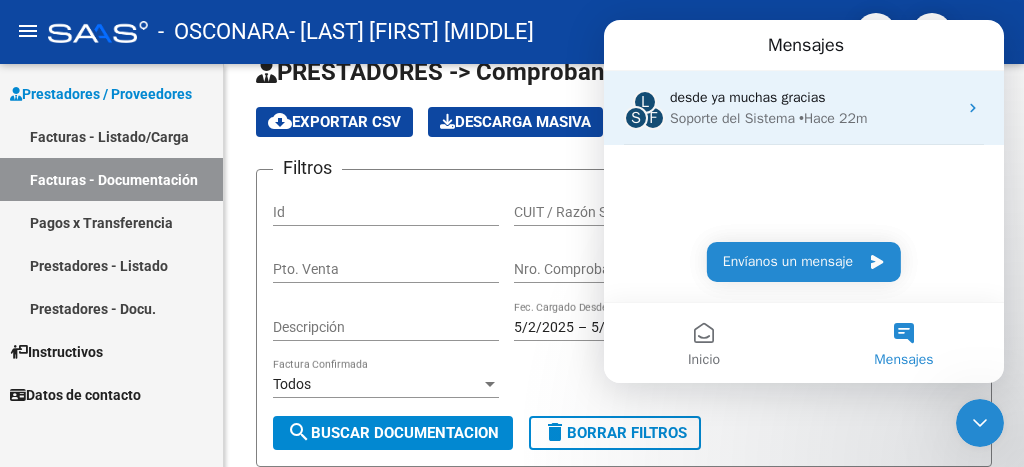 click 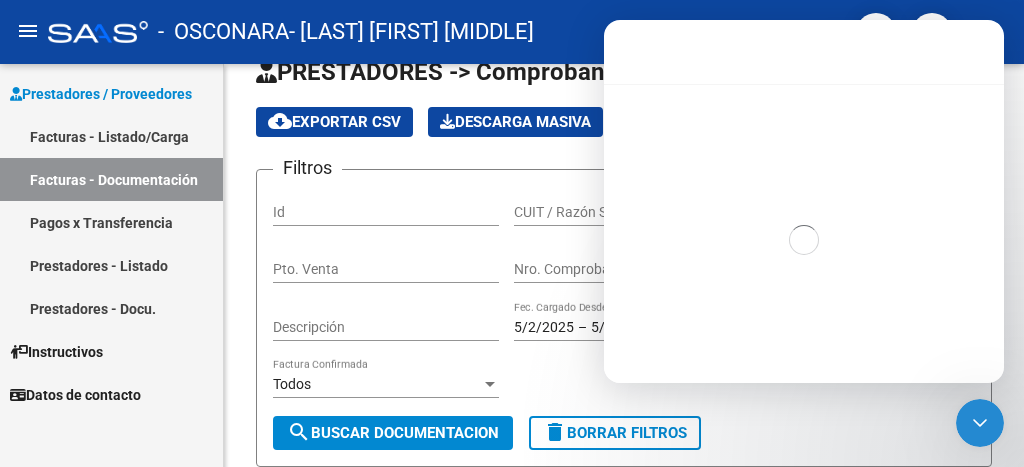 click 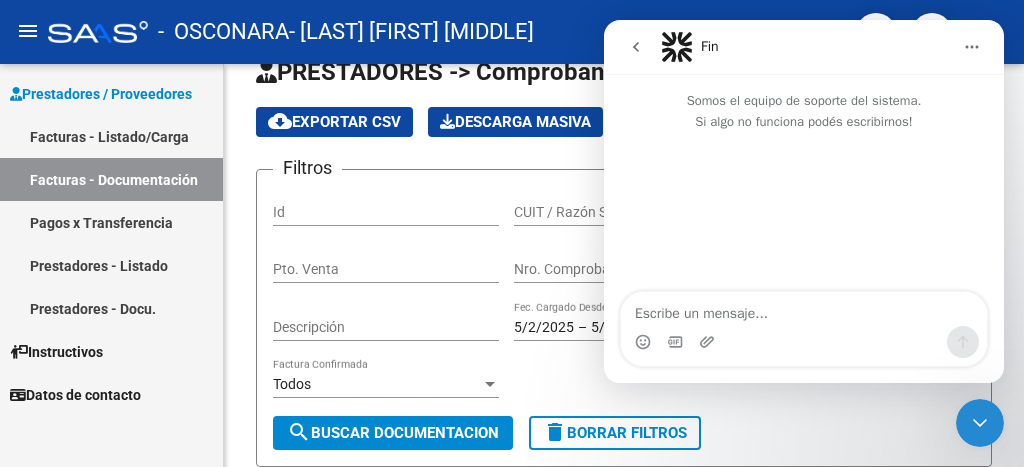 click 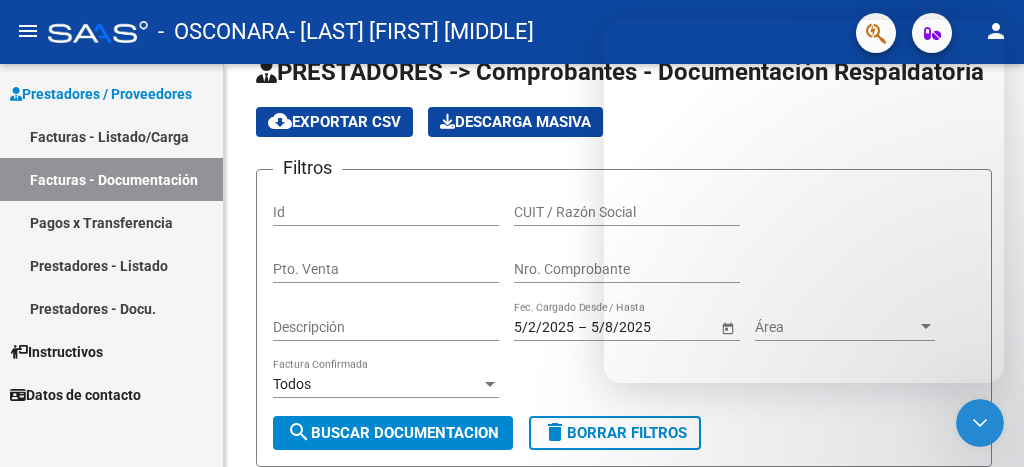 click at bounding box center (980, 423) 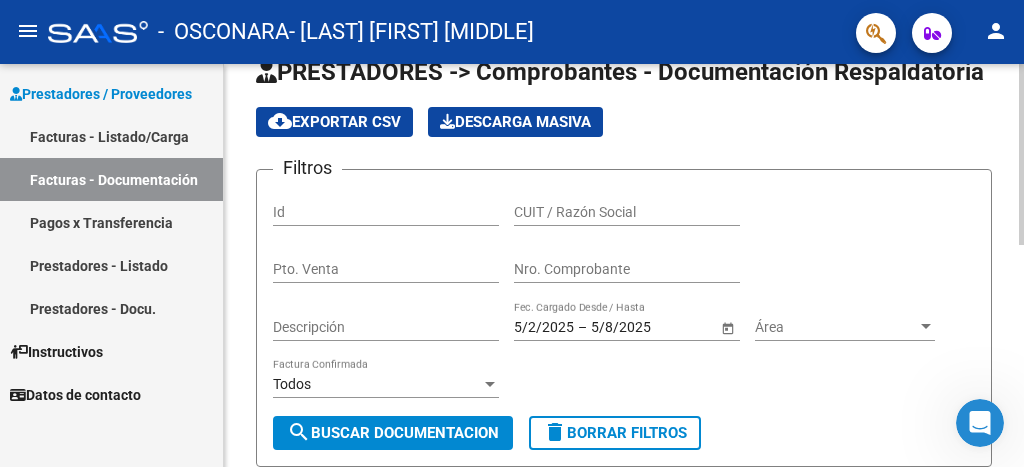 scroll, scrollTop: 0, scrollLeft: 0, axis: both 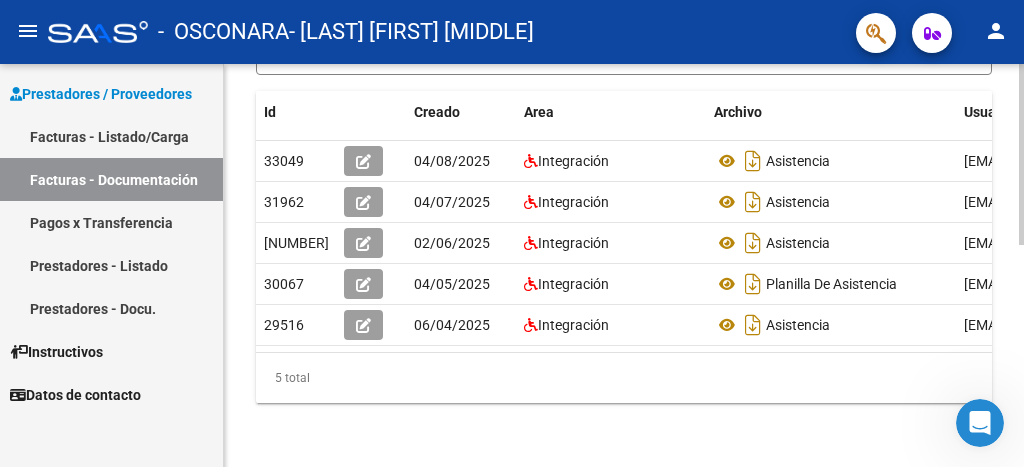 click 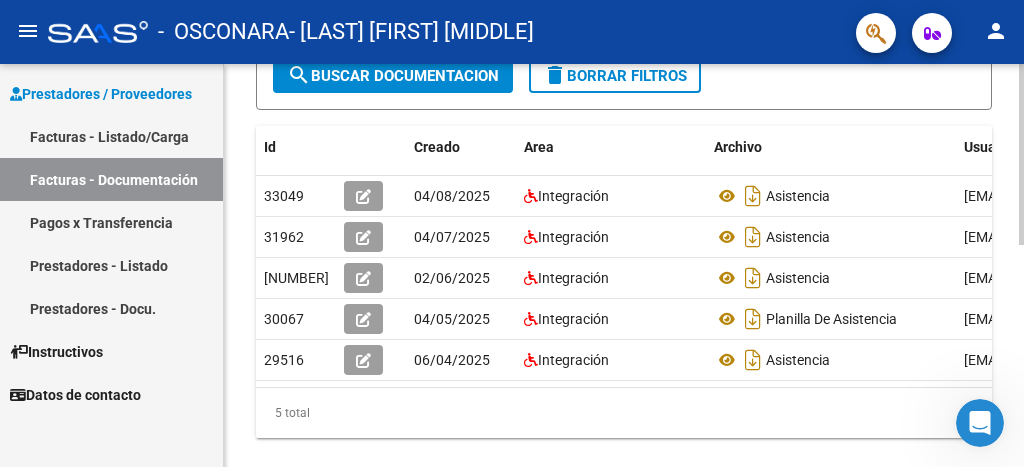 click 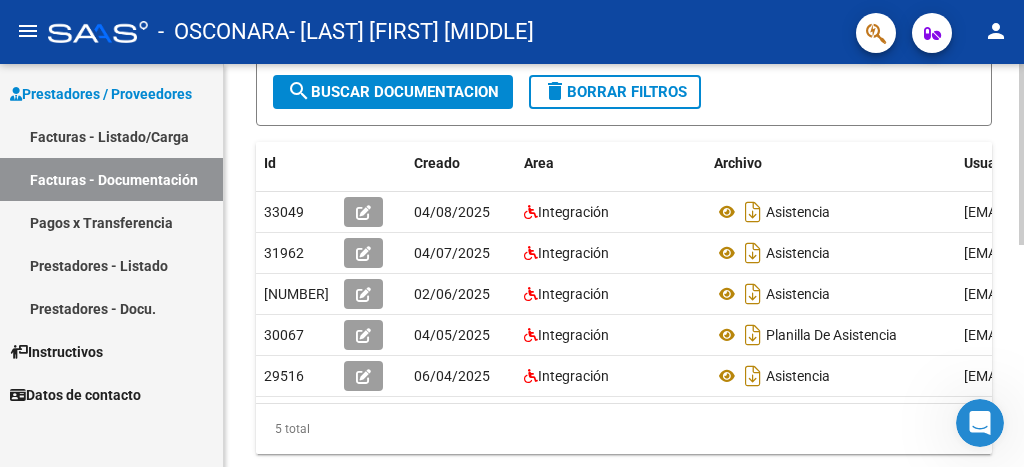 click 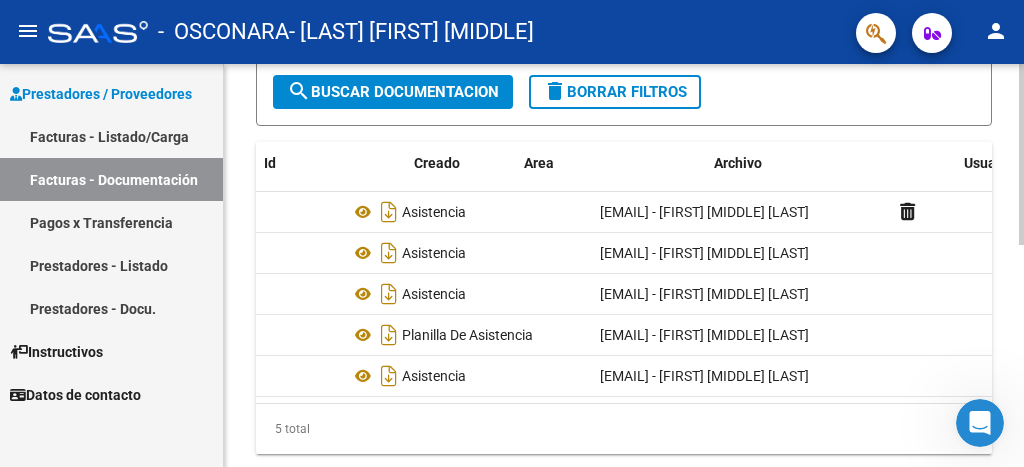 scroll, scrollTop: 0, scrollLeft: 0, axis: both 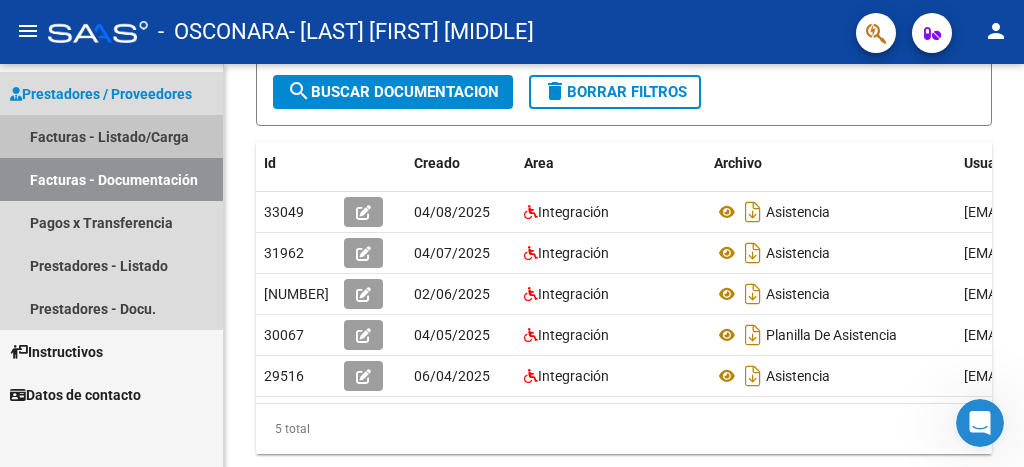 click on "Facturas - Listado/Carga" at bounding box center (111, 136) 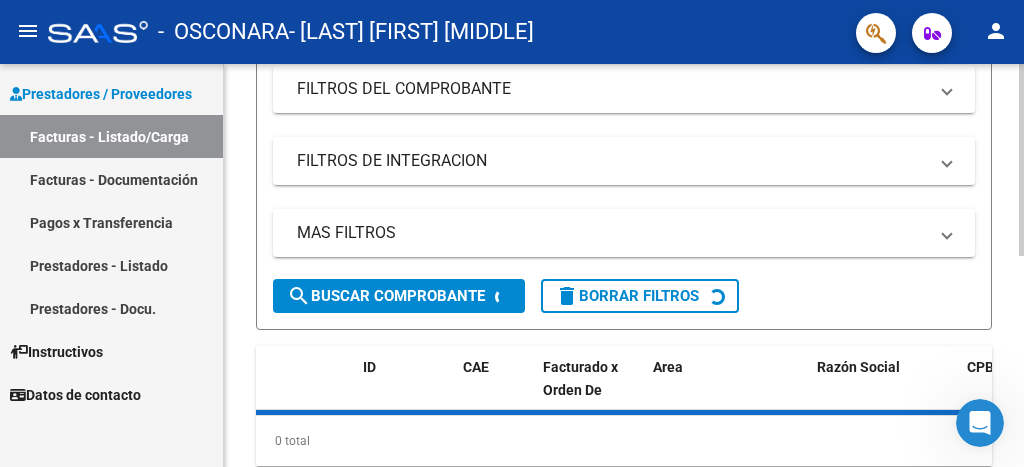 click 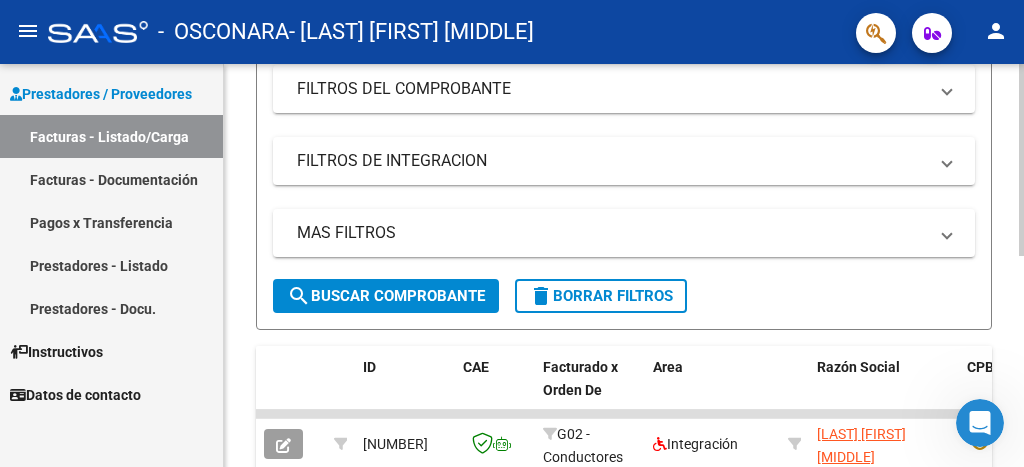 click 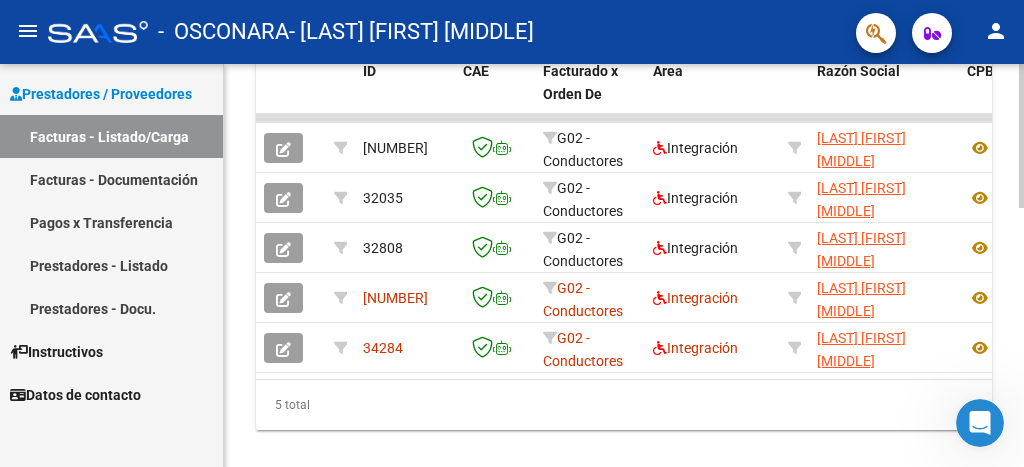 scroll, scrollTop: 671, scrollLeft: 0, axis: vertical 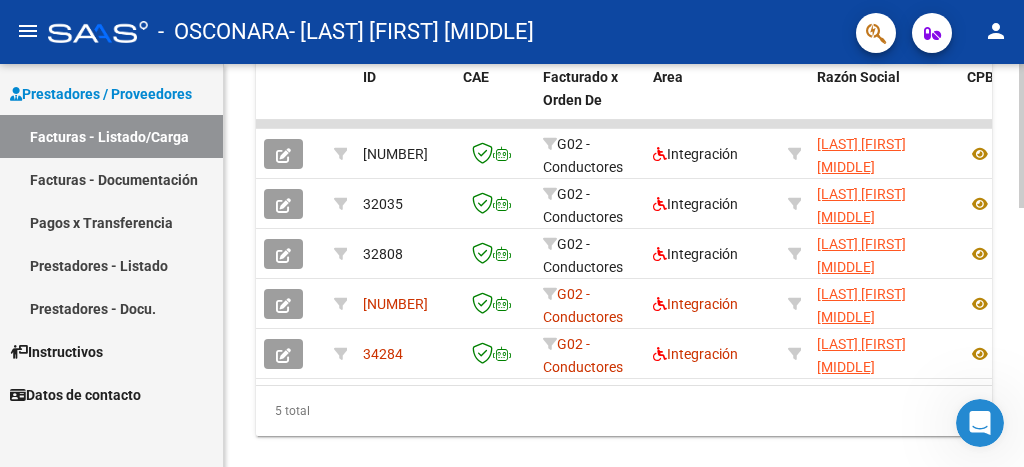 click 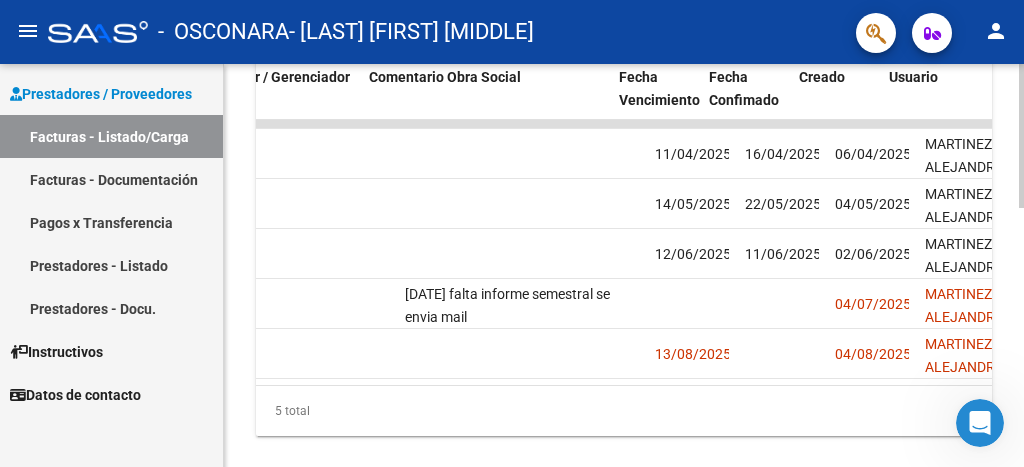 scroll, scrollTop: 0, scrollLeft: 3096, axis: horizontal 